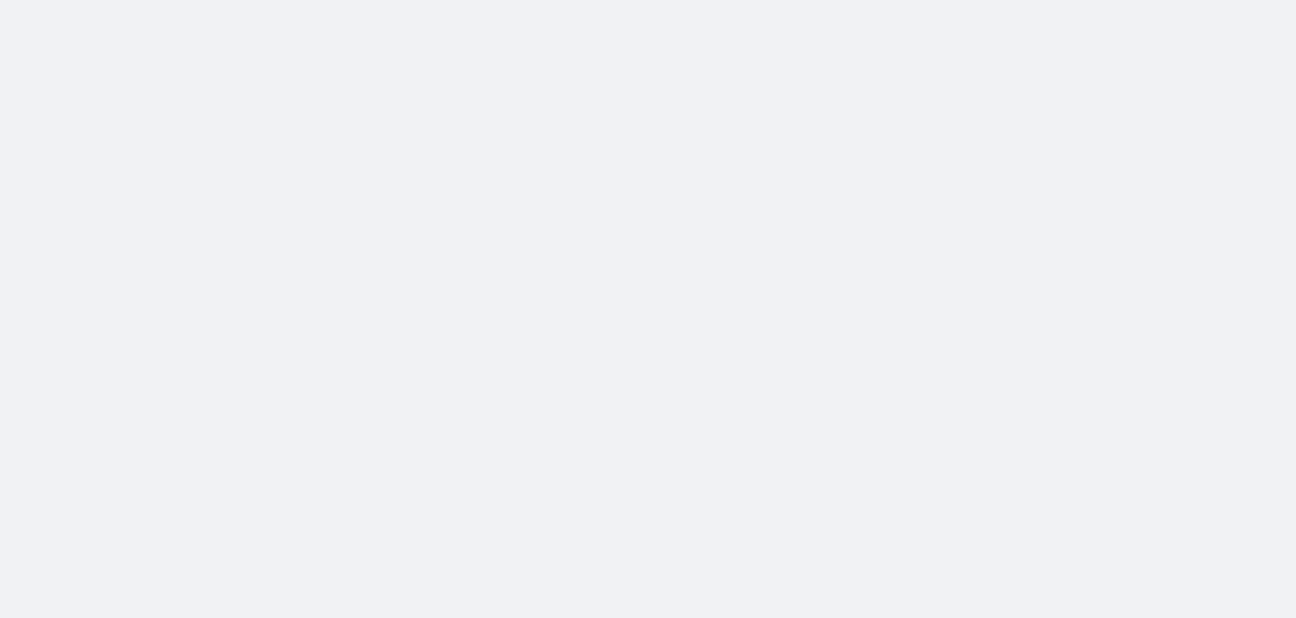 scroll, scrollTop: 0, scrollLeft: 0, axis: both 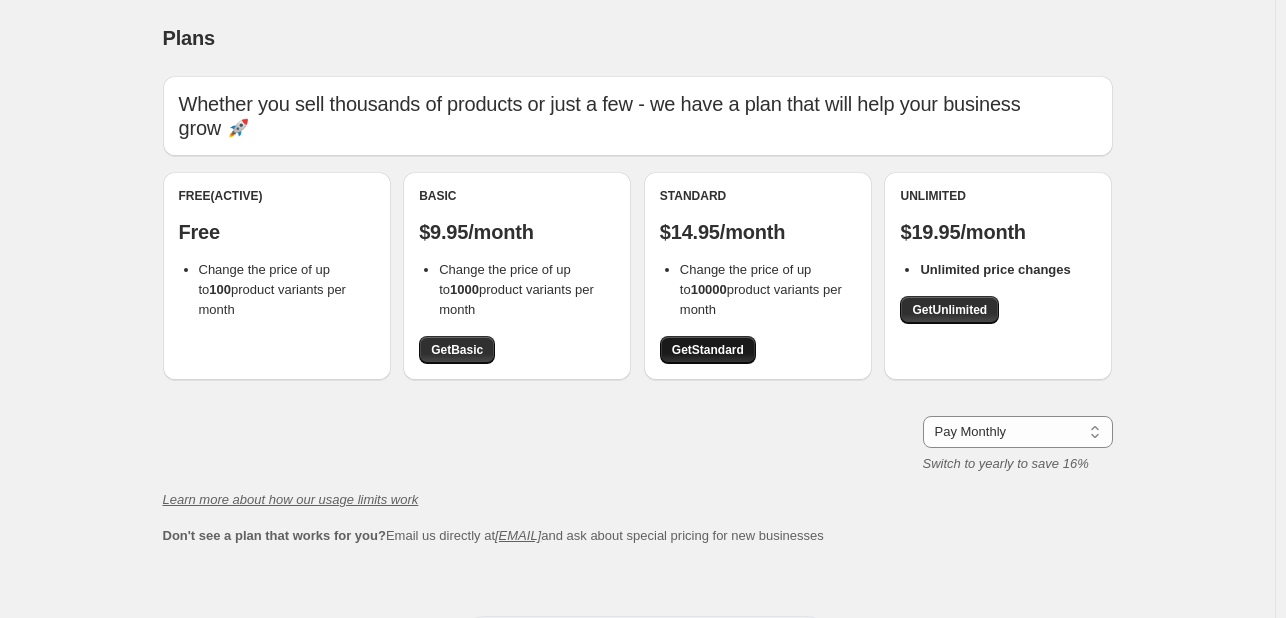 click on "Get  Standard" at bounding box center (708, 350) 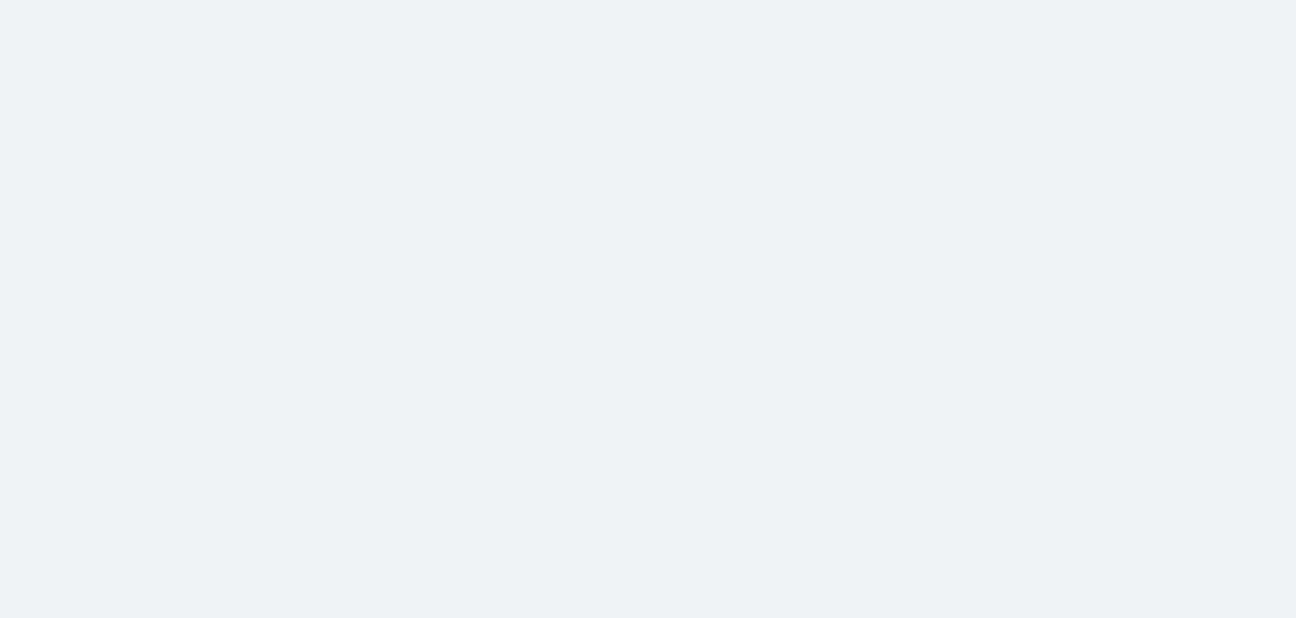scroll, scrollTop: 0, scrollLeft: 0, axis: both 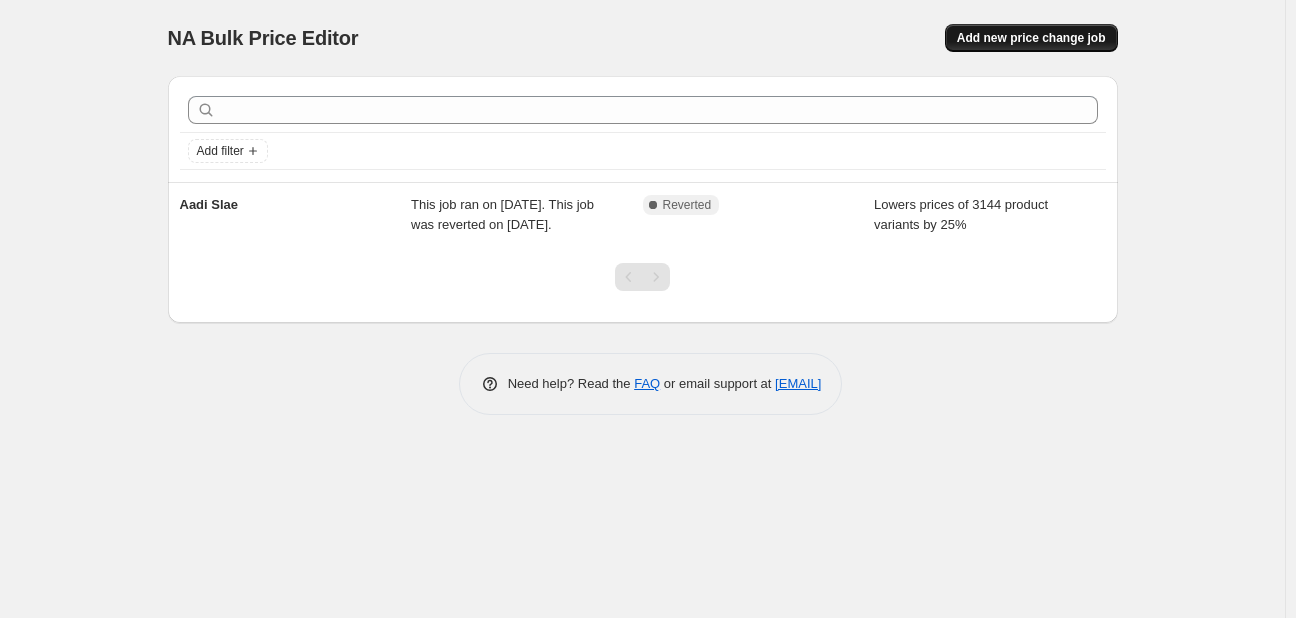 click on "Add new price change job" at bounding box center [1031, 38] 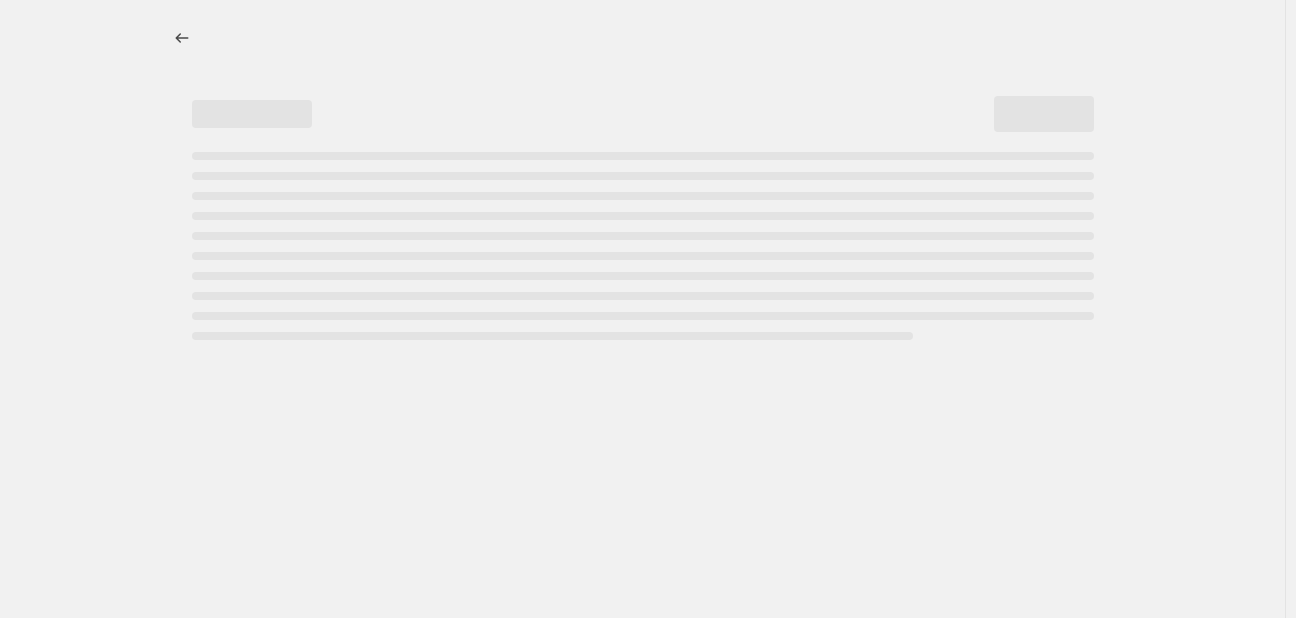 select on "percentage" 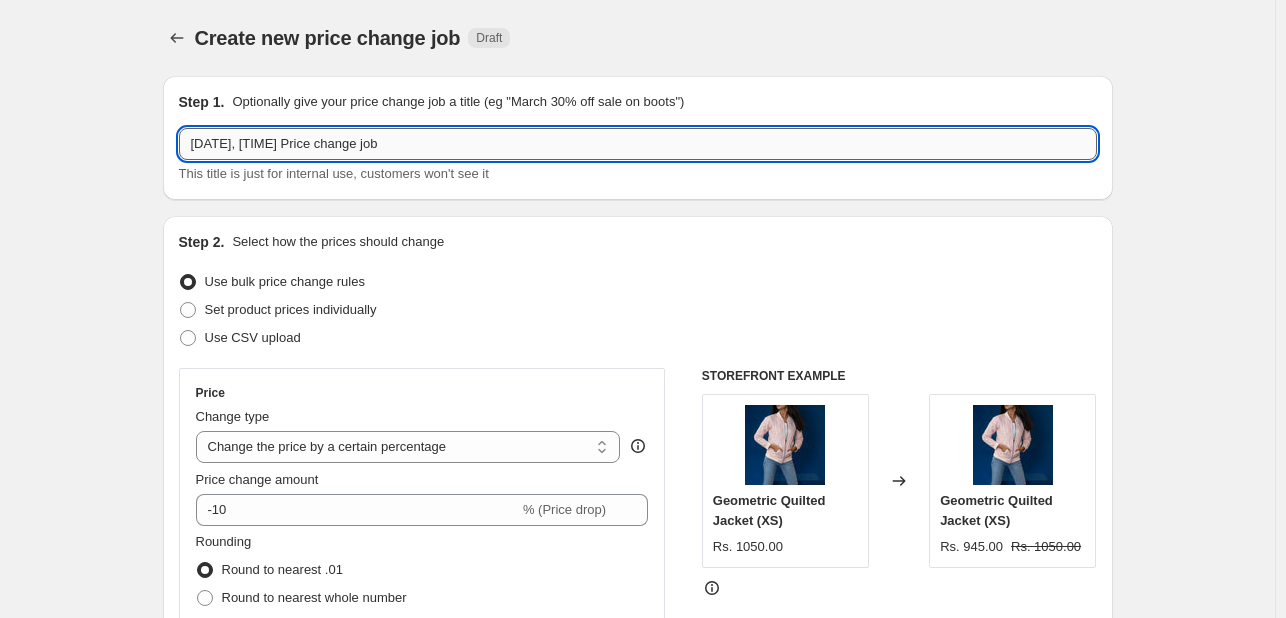 click on "[DATE], [TIME] Price change job" at bounding box center (638, 144) 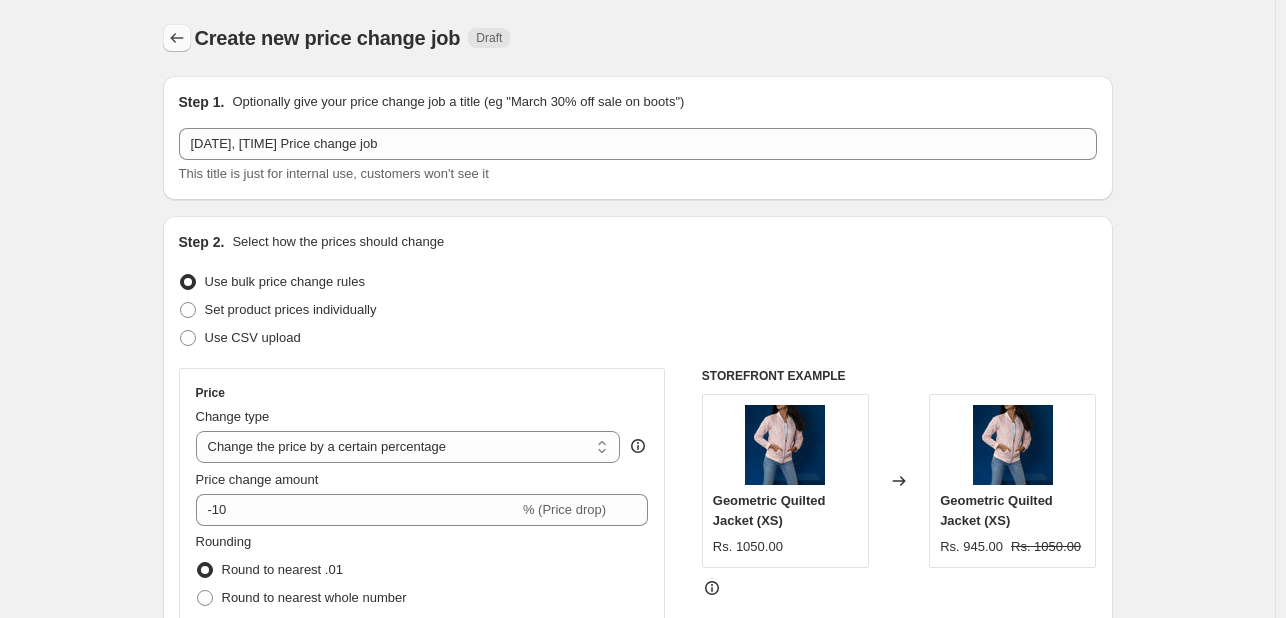 click 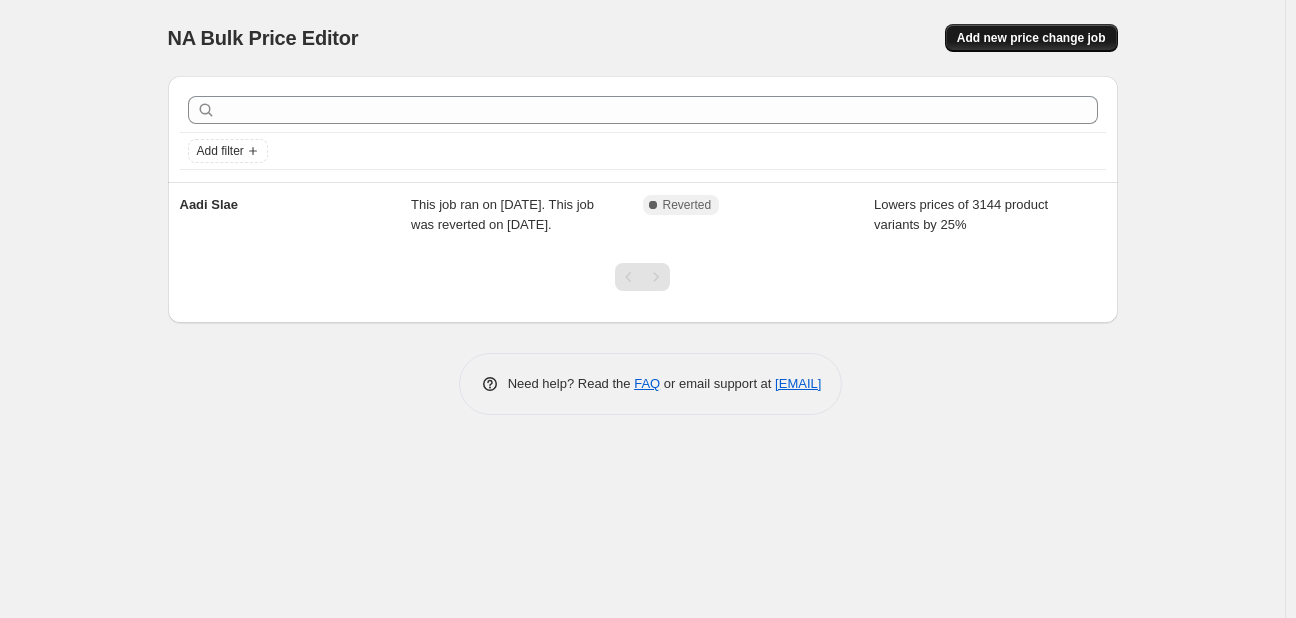 click on "Add new price change job" at bounding box center [1031, 38] 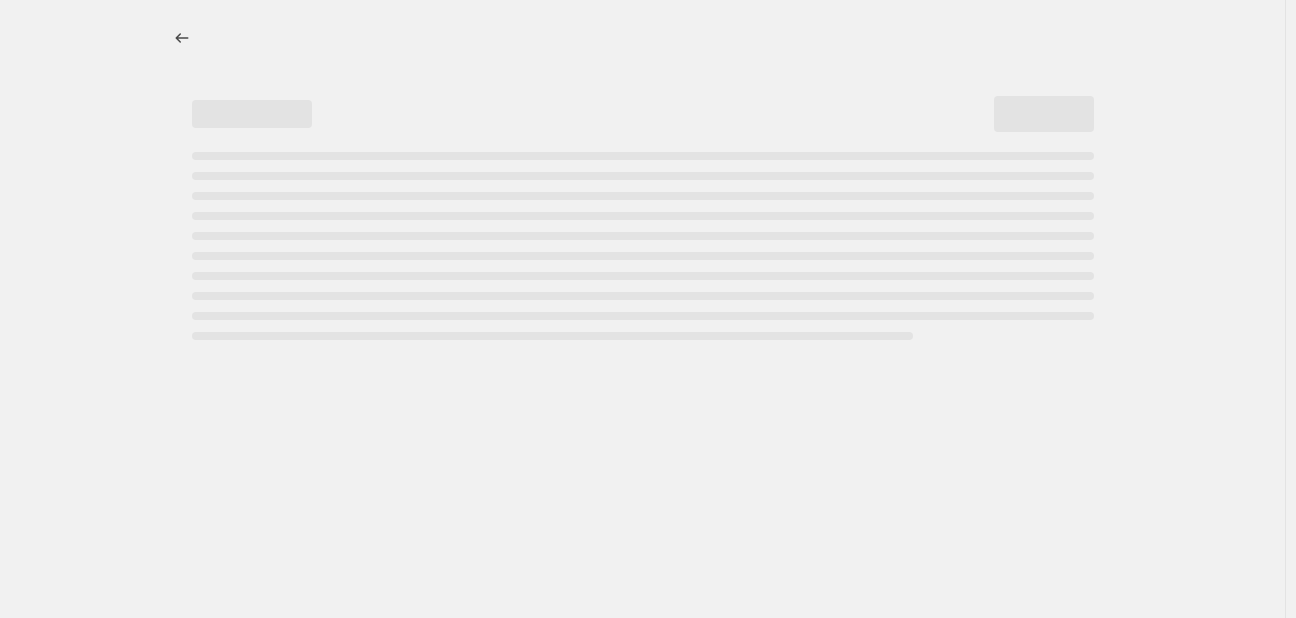 select on "percentage" 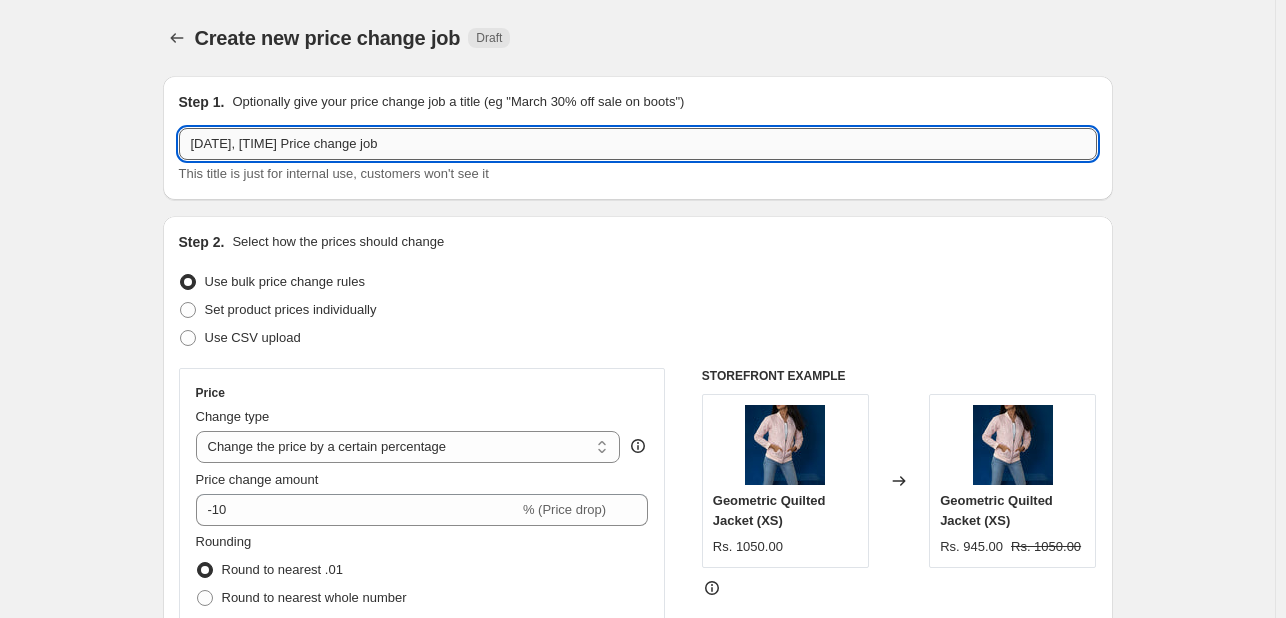 click on "[DATE], [TIME] Price change job" at bounding box center (638, 144) 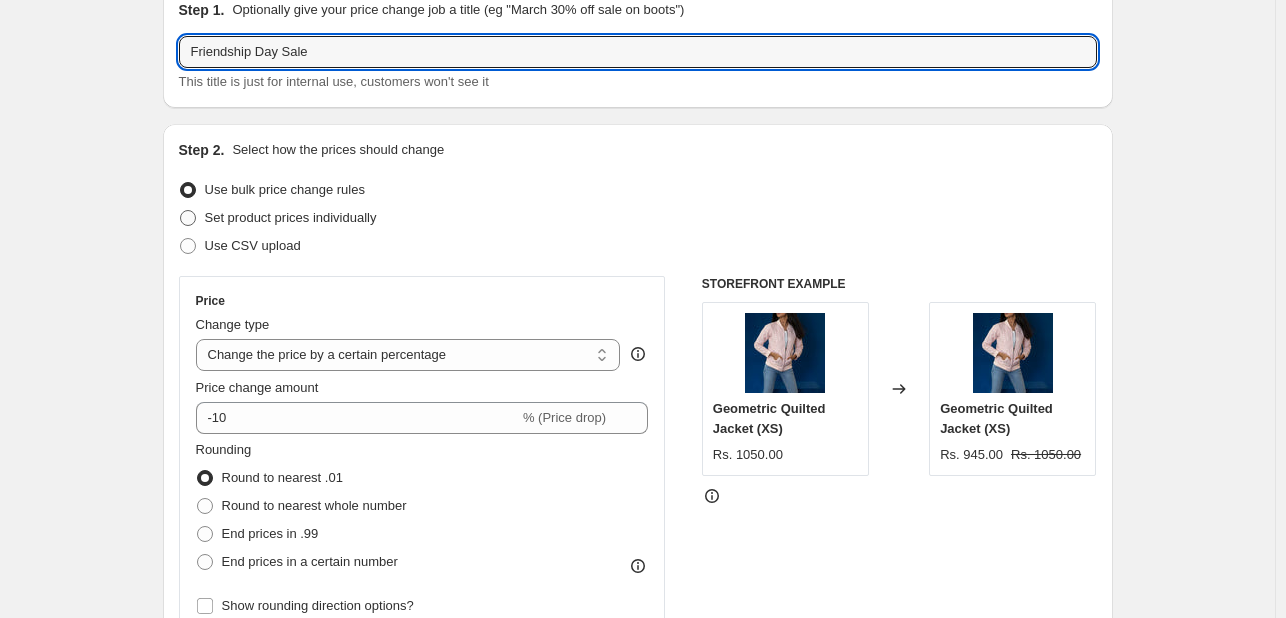 scroll, scrollTop: 160, scrollLeft: 0, axis: vertical 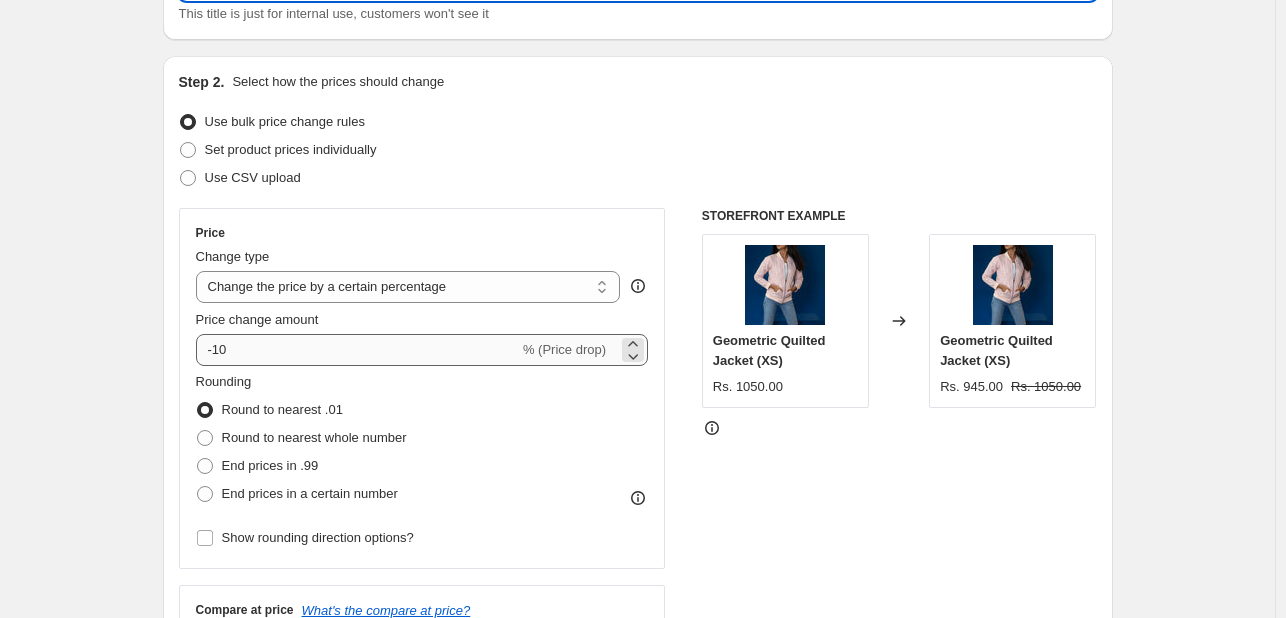 type on "Friendship Day Sale" 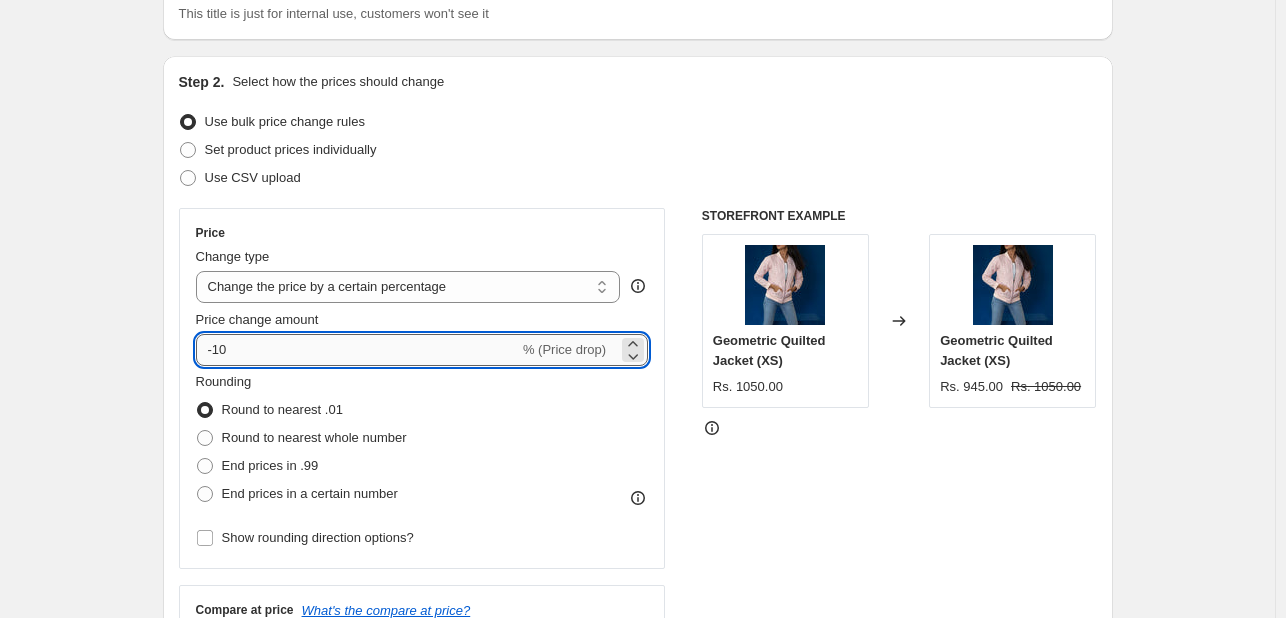 drag, startPoint x: 218, startPoint y: 350, endPoint x: 252, endPoint y: 343, distance: 34.713108 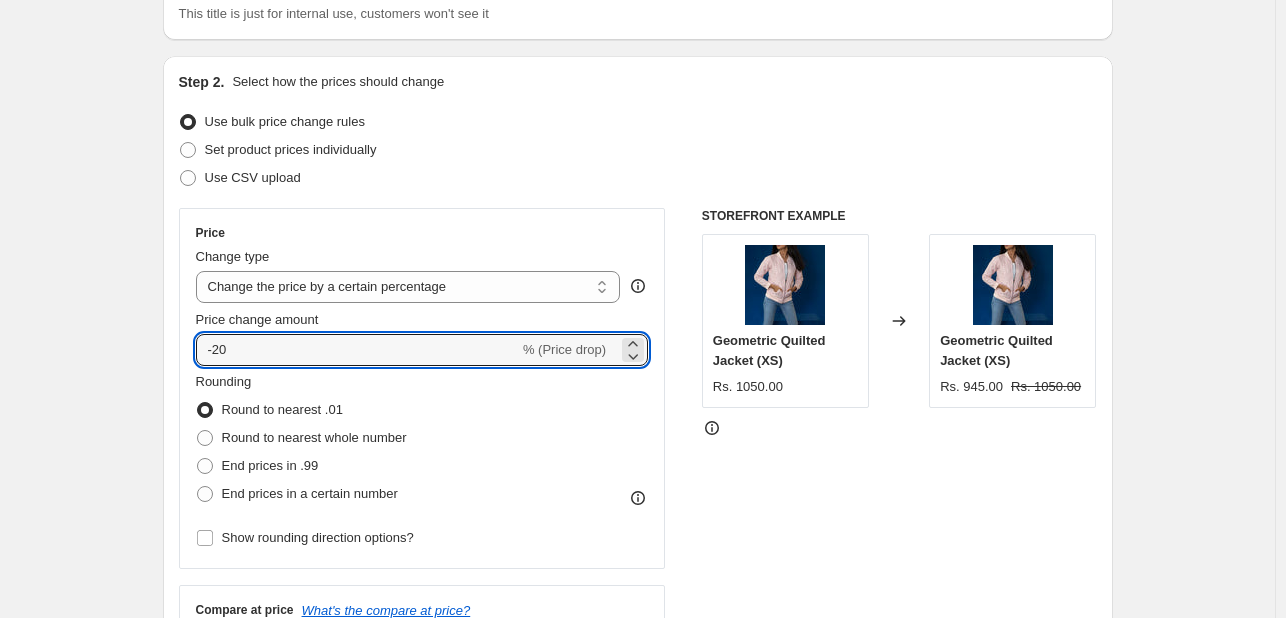 type on "-20" 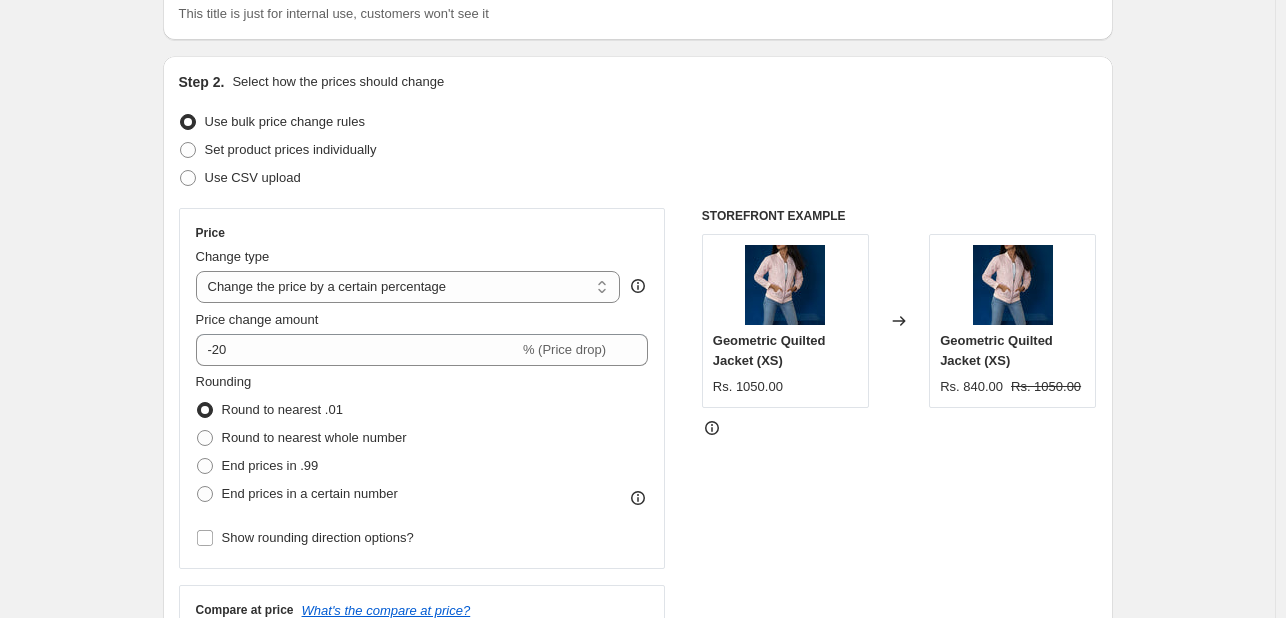 click on "Step 2. Select how the prices should change Use bulk price change rules Set product prices individually Use CSV upload Price Change type Change the price to a certain amount Change the price by a certain amount Change the price by a certain percentage Change the price to the current compare at price (price before sale) Change the price by a certain amount relative to the compare at price Change the price by a certain percentage relative to the compare at price Don't change the price Change the price by a certain percentage relative to the cost per item Change price to certain cost margin Change the price by a certain percentage Price change amount -20 % (Price drop) Rounding Round to nearest .01 Round to nearest whole number End prices in .99 End prices in a certain number Show rounding direction options? Compare at price What's the compare at price? Change type Change the compare at price to the current price (sale) Change the compare at price to a certain amount Don't change the compare at price [PRICE]" at bounding box center (638, 407) 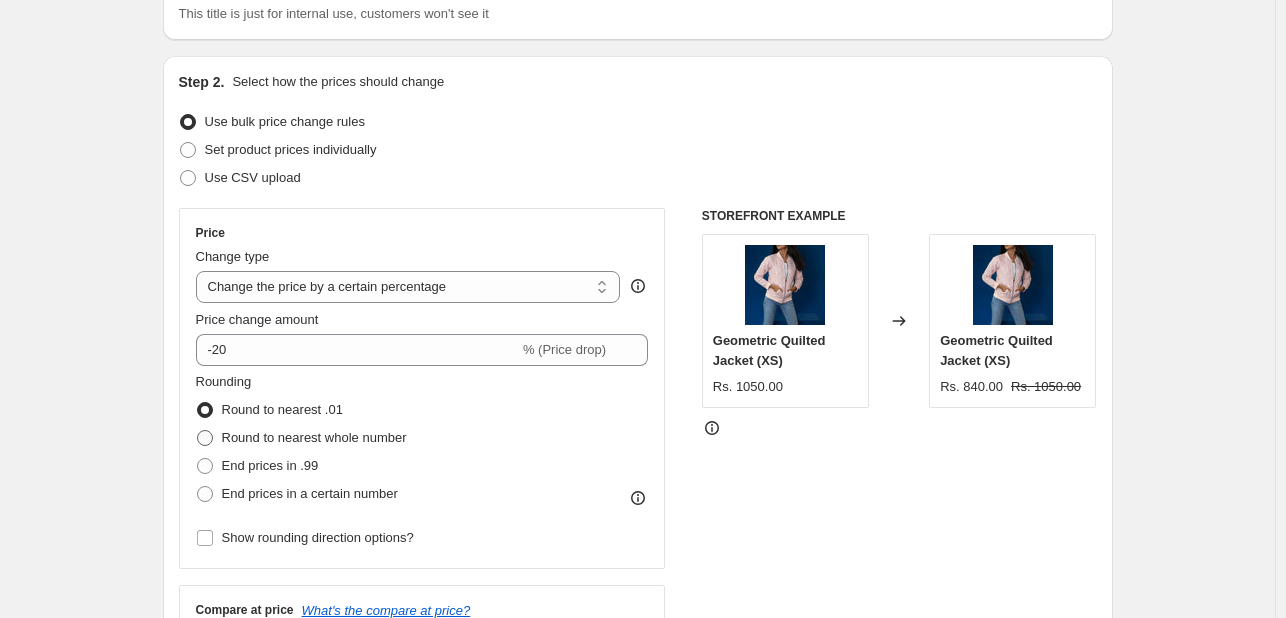 click at bounding box center [205, 438] 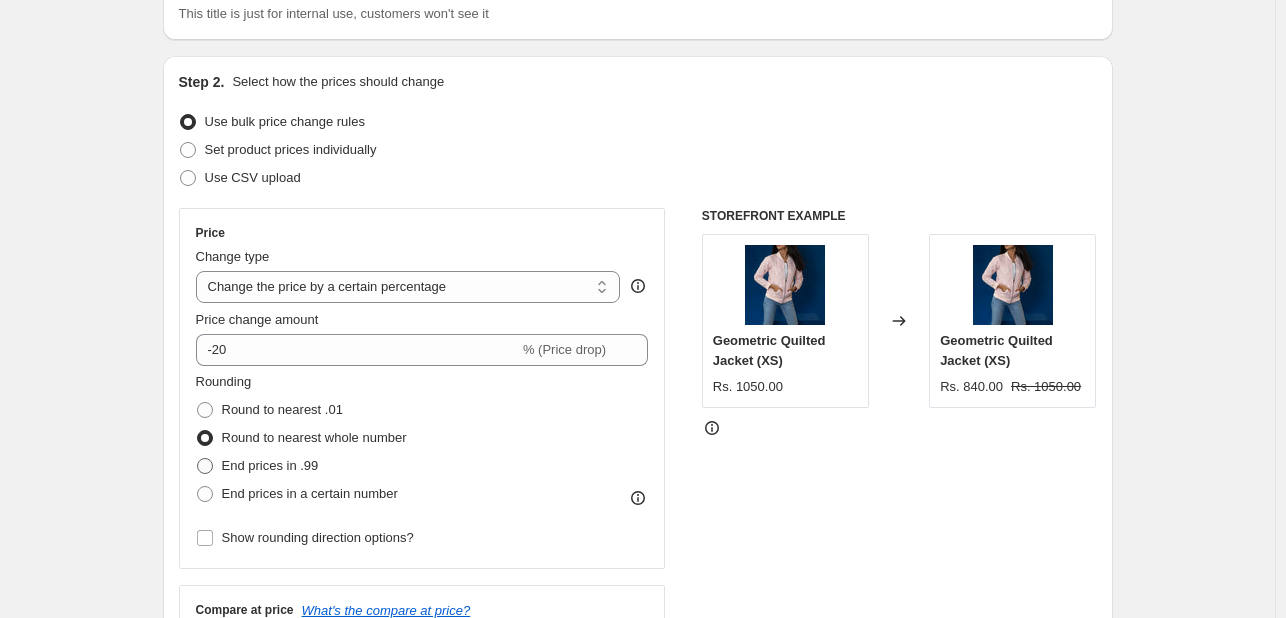 click at bounding box center (205, 466) 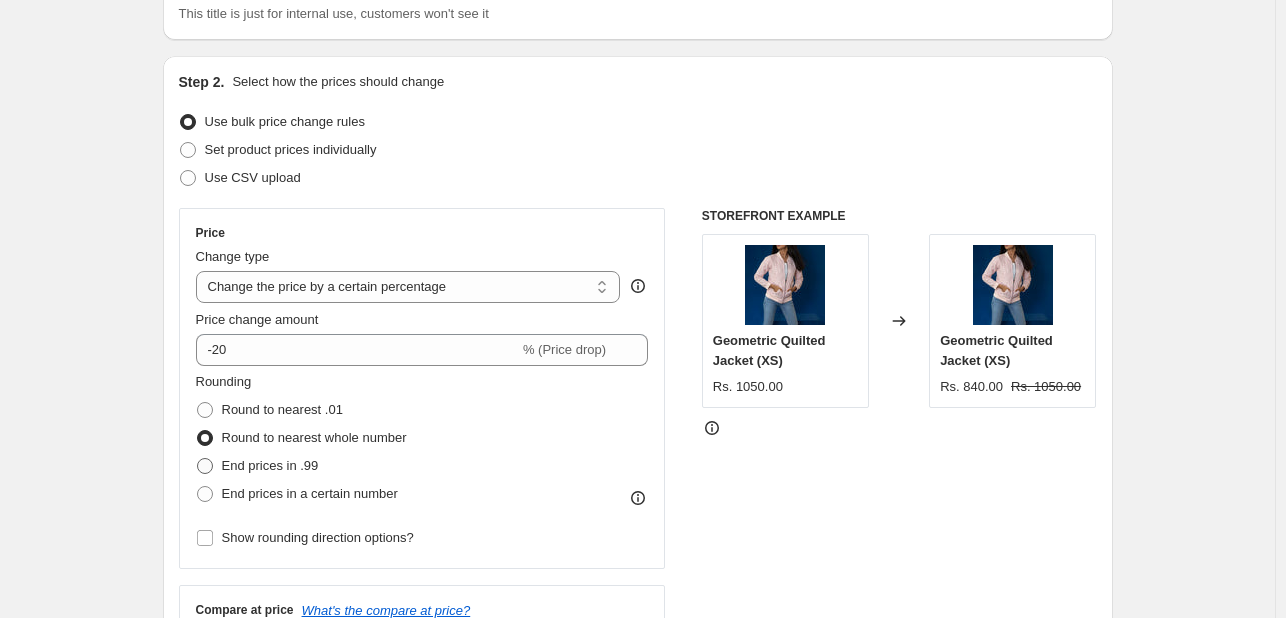 radio on "true" 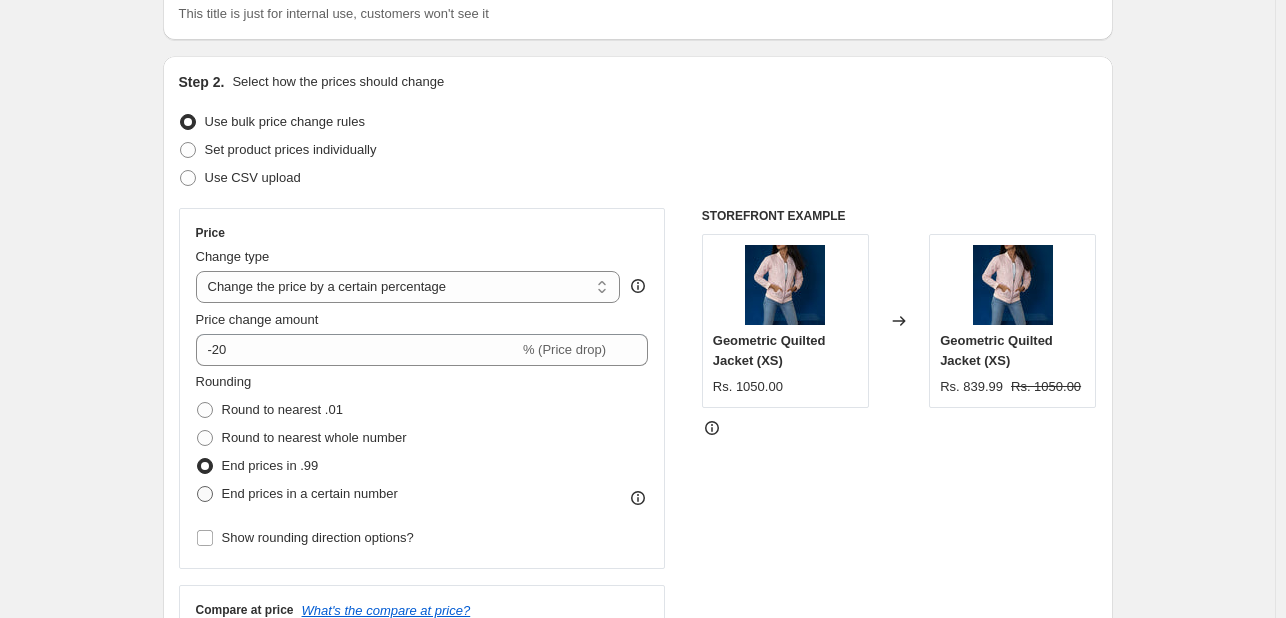 click on "End prices in a certain number" at bounding box center (310, 493) 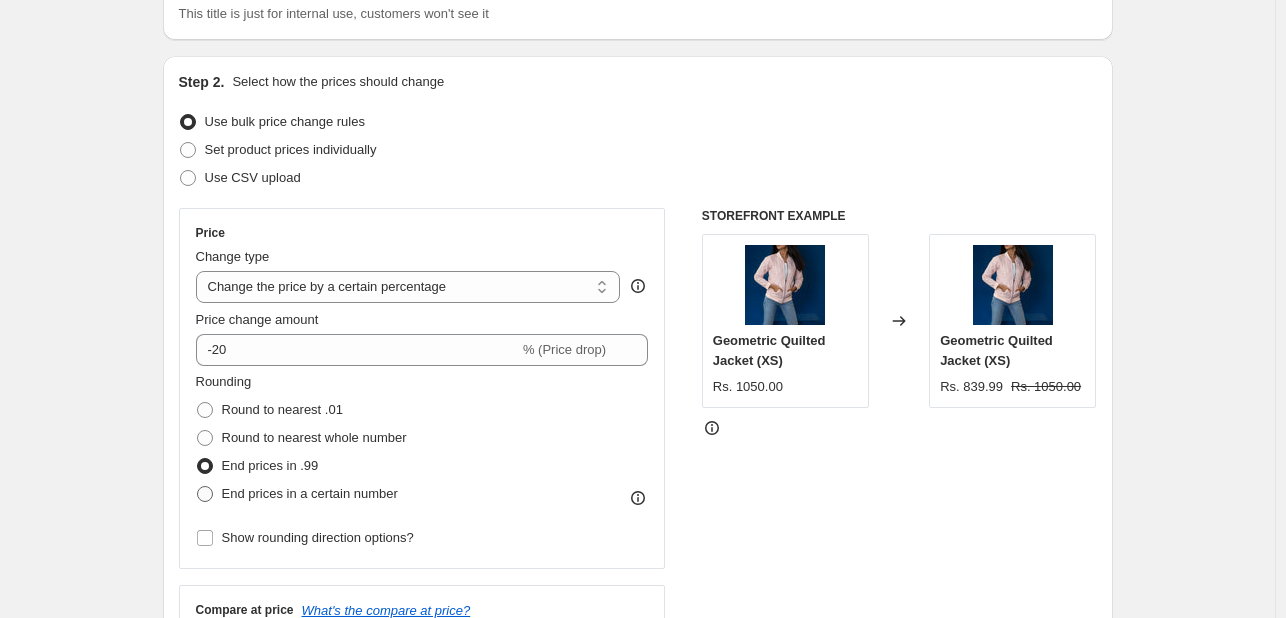 radio on "true" 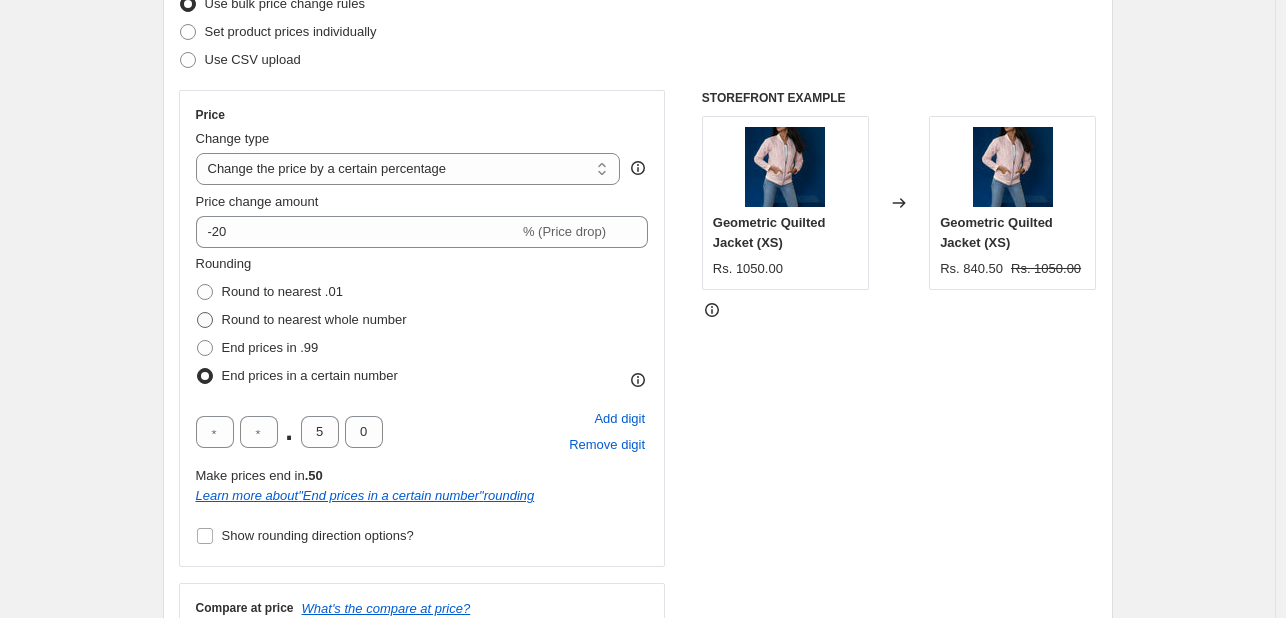 scroll, scrollTop: 284, scrollLeft: 0, axis: vertical 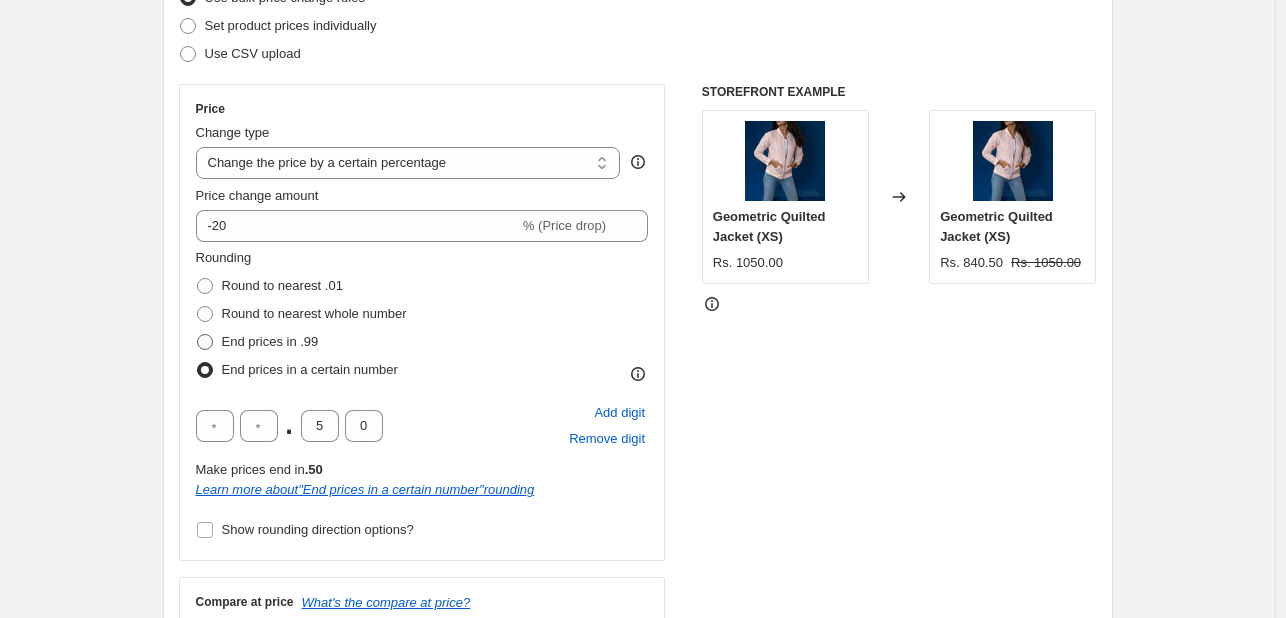 click on "End prices in .99" at bounding box center (270, 341) 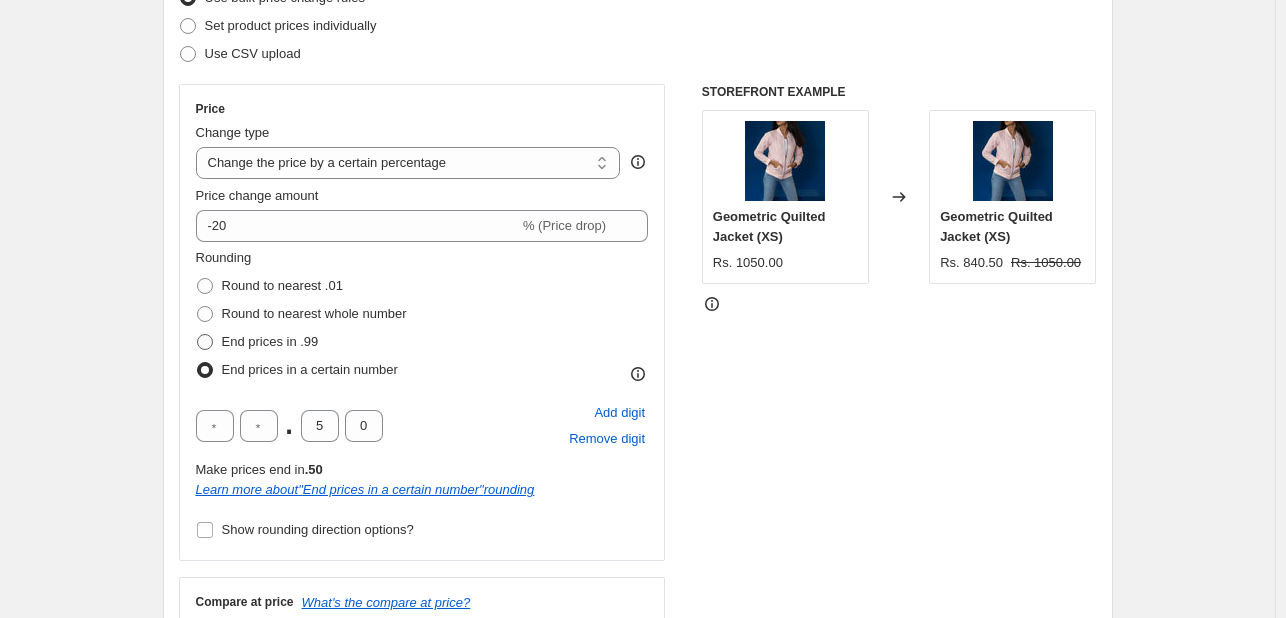 radio on "true" 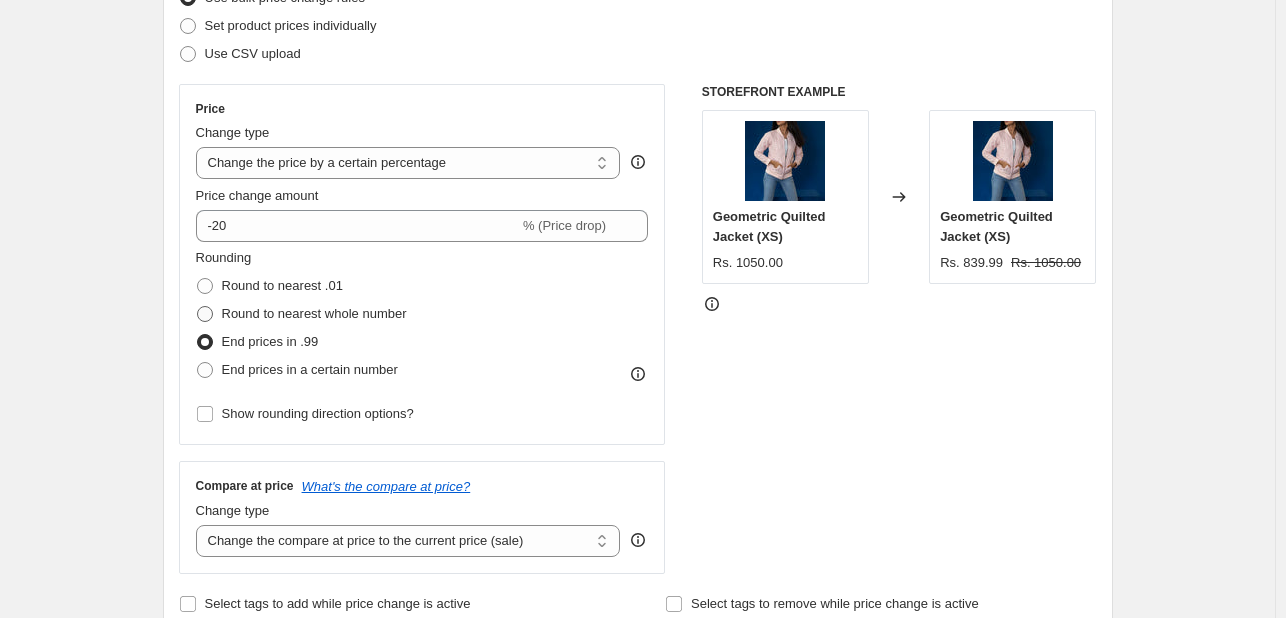 click on "Round to nearest whole number" at bounding box center [314, 314] 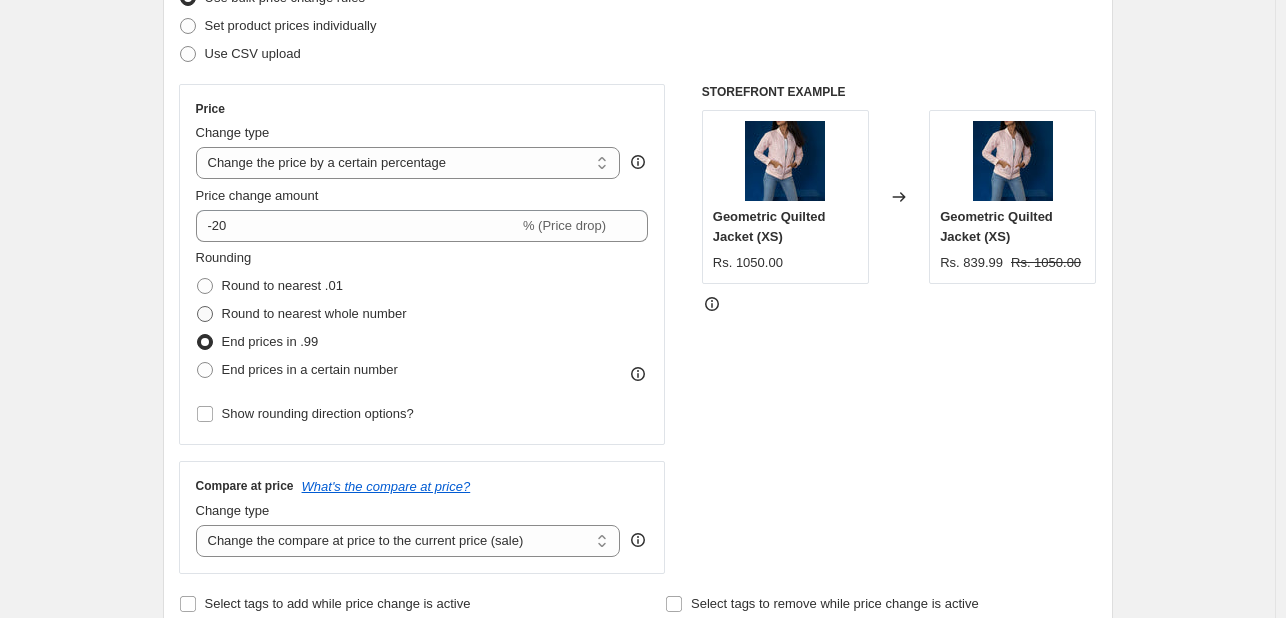 radio on "true" 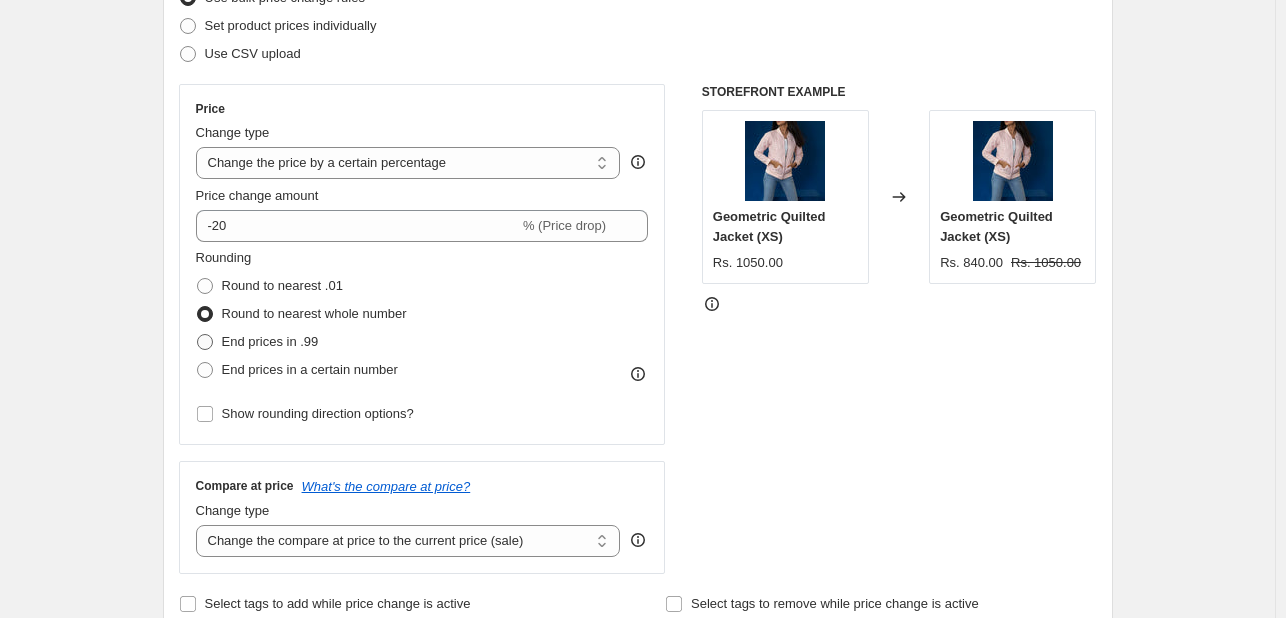 click on "End prices in .99" at bounding box center [270, 341] 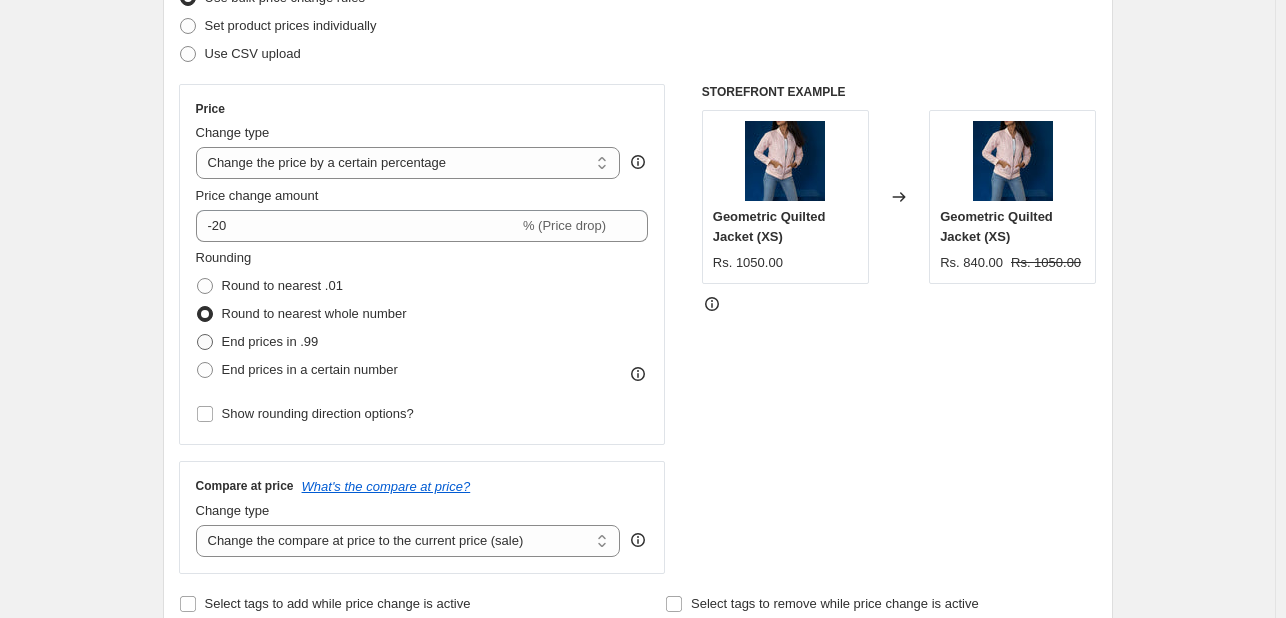radio on "true" 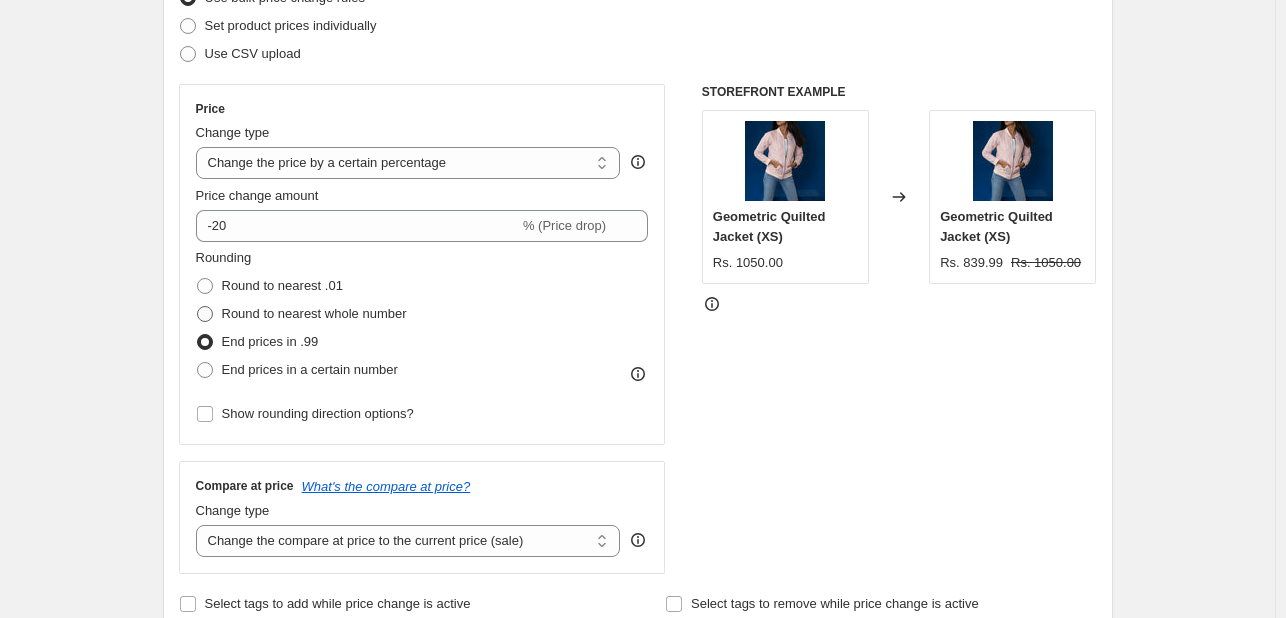 click on "Round to nearest whole number" at bounding box center (314, 313) 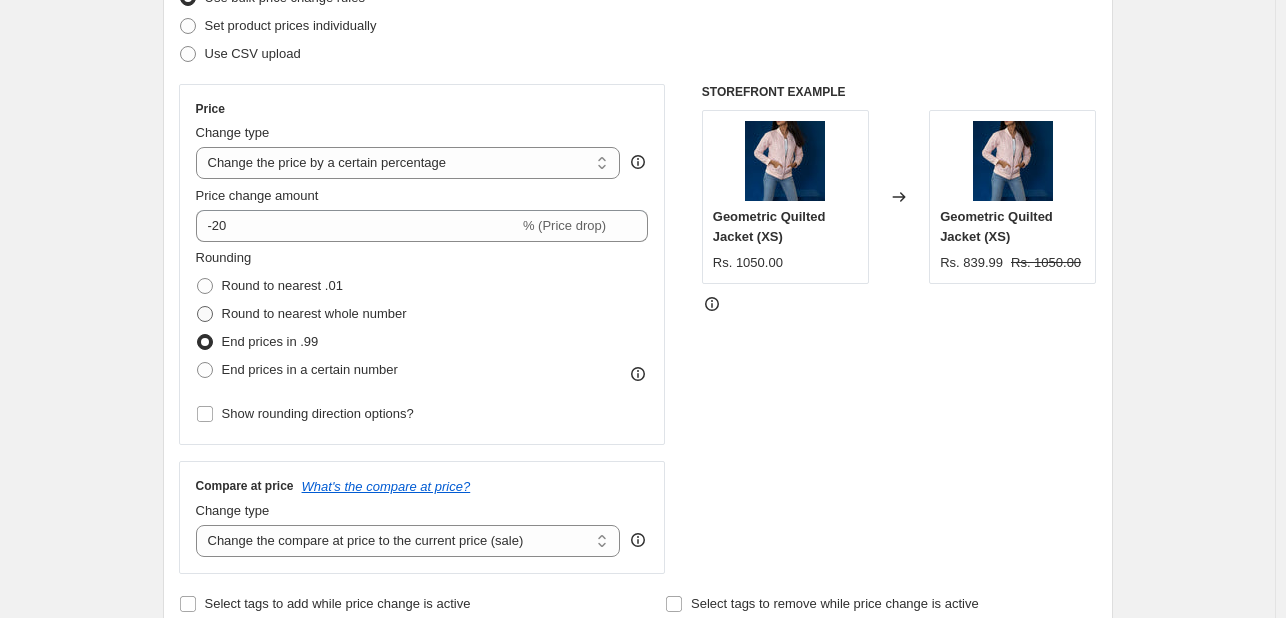 radio on "true" 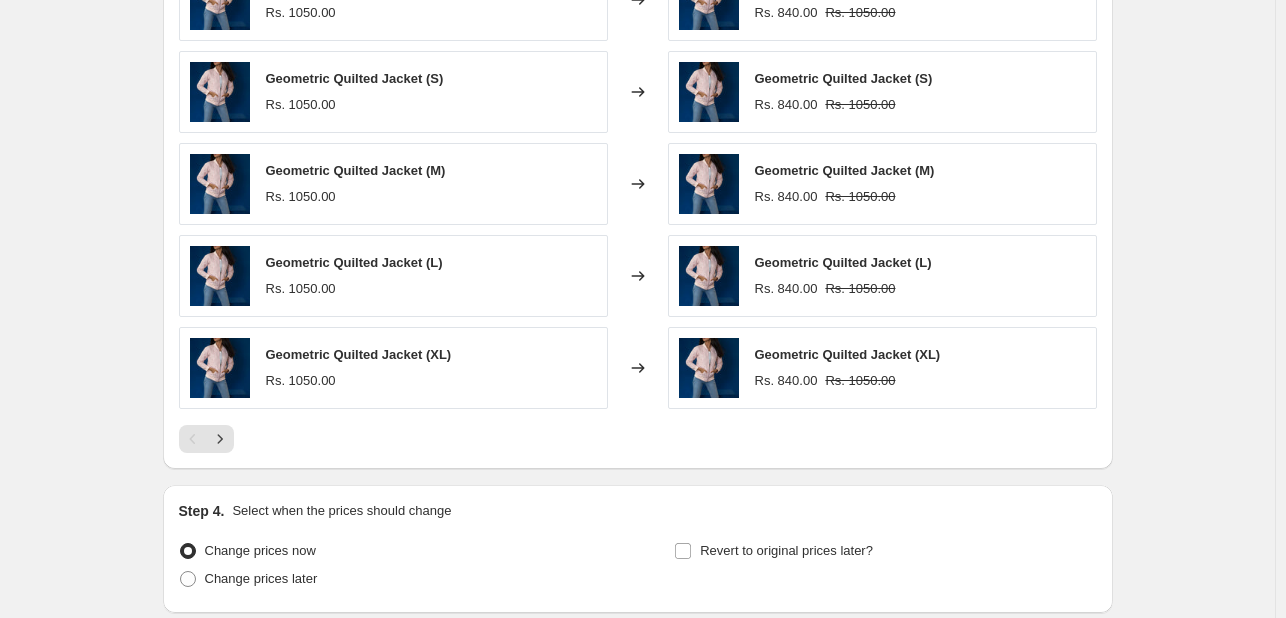 scroll, scrollTop: 1378, scrollLeft: 0, axis: vertical 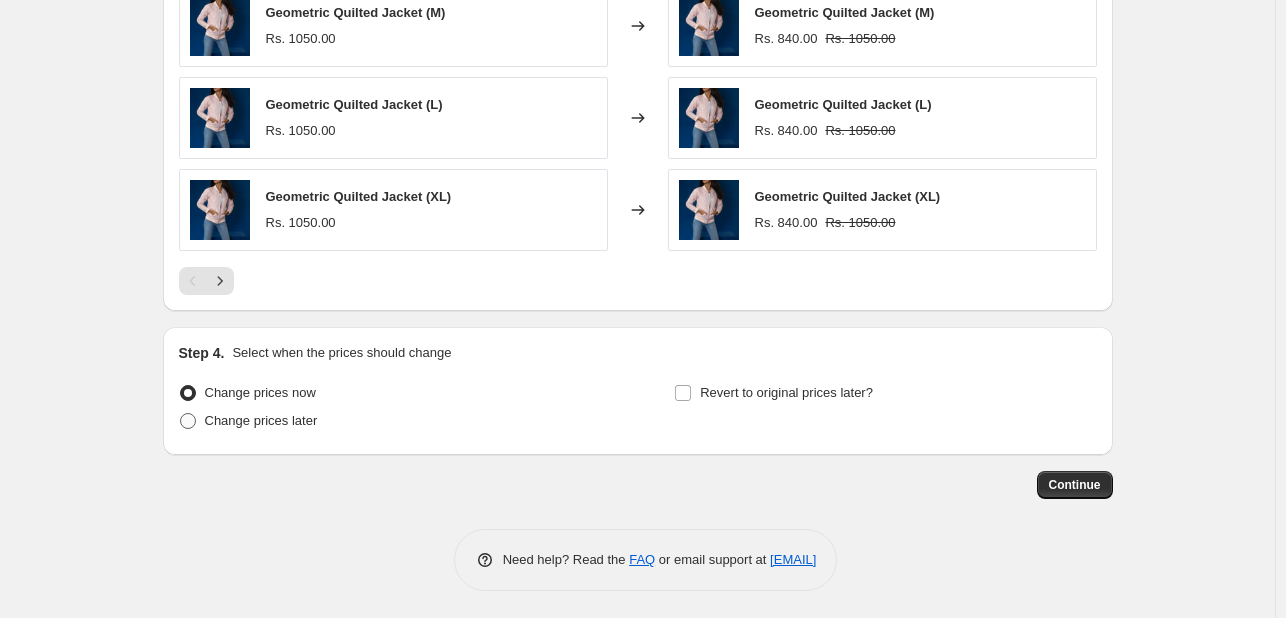 click on "Change prices later" at bounding box center [261, 420] 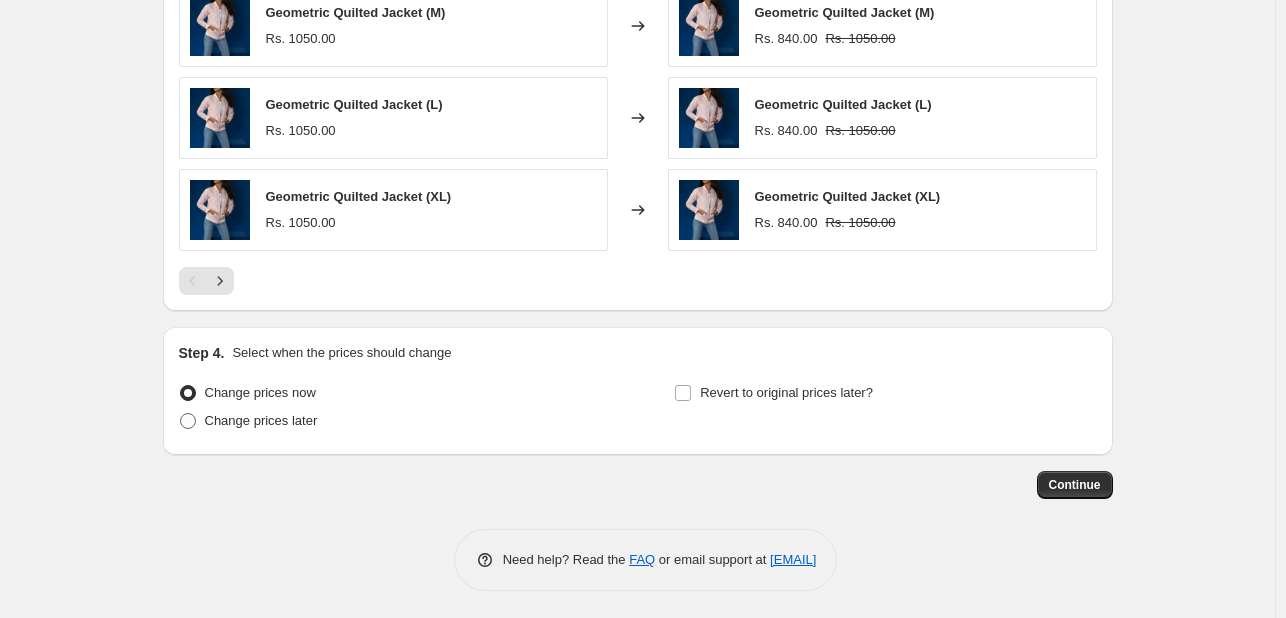 radio on "true" 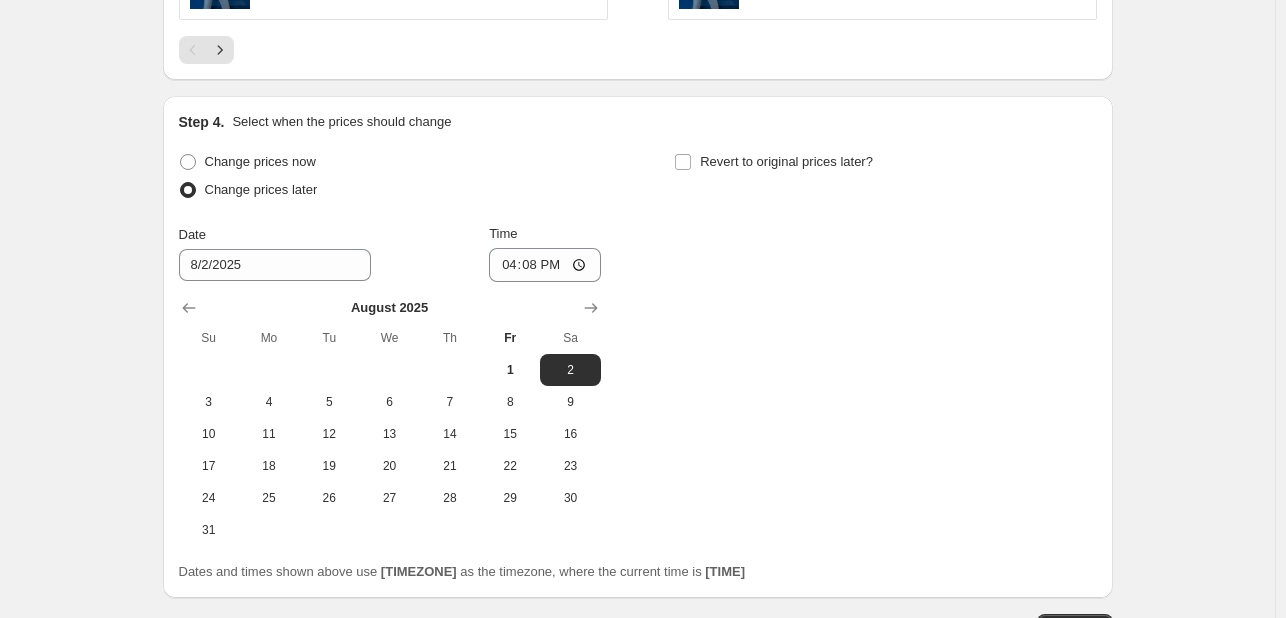 scroll, scrollTop: 1610, scrollLeft: 0, axis: vertical 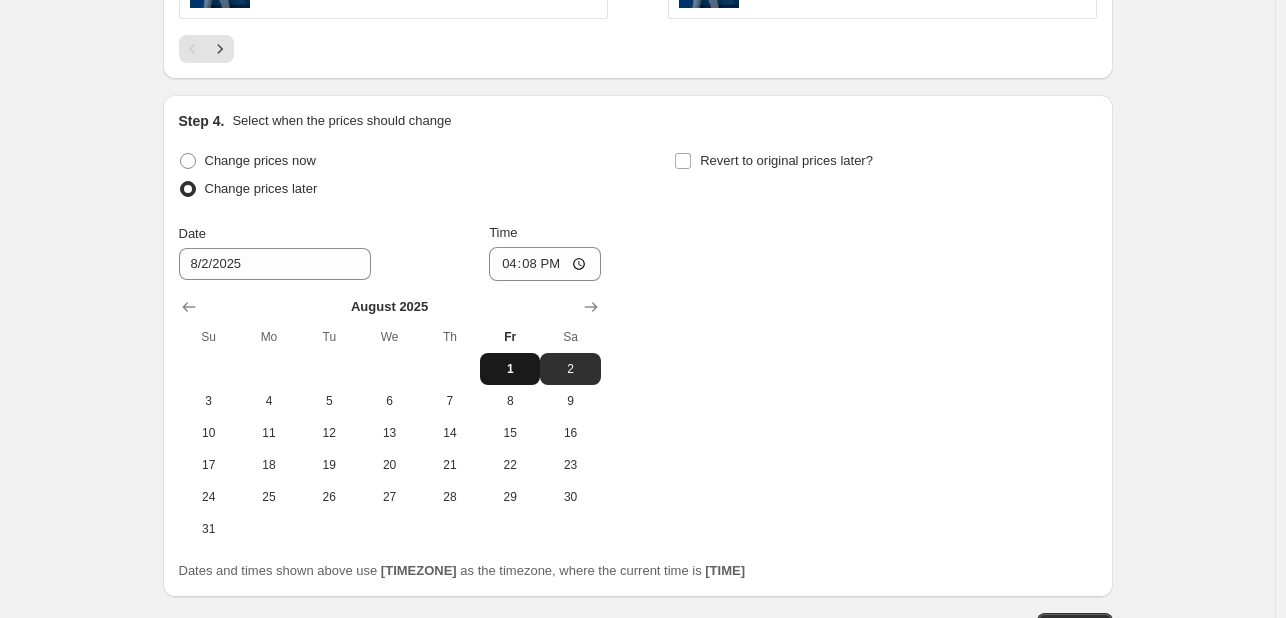 click on "1" at bounding box center (510, 369) 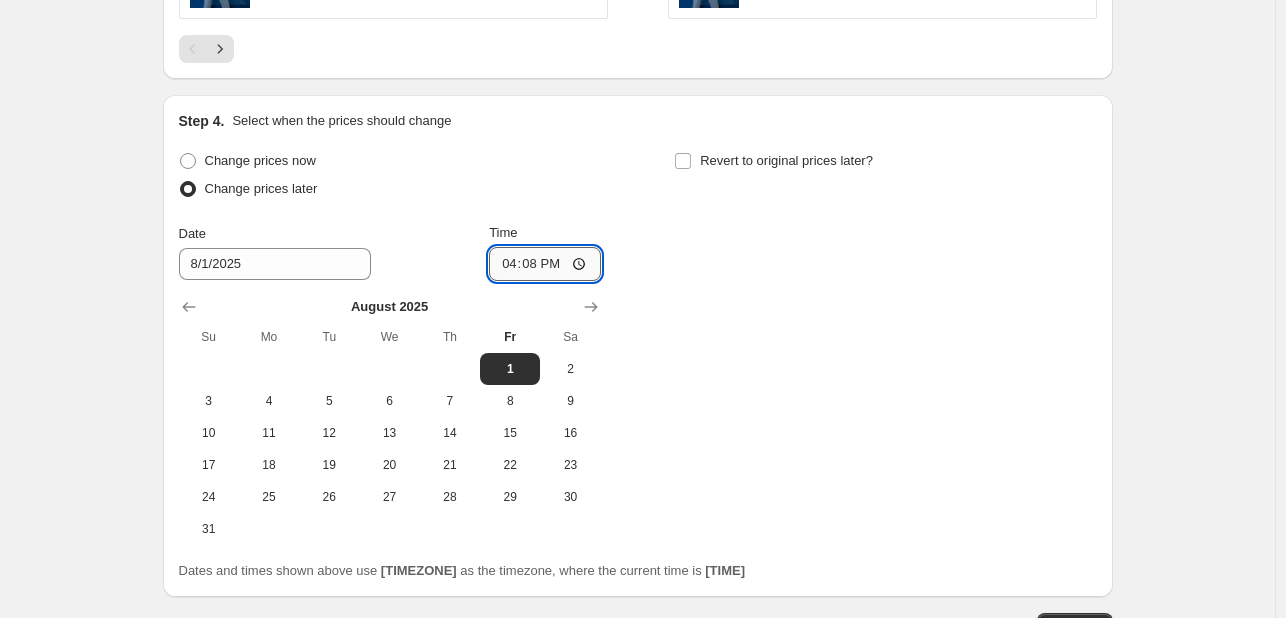 click on "16:08" at bounding box center (545, 264) 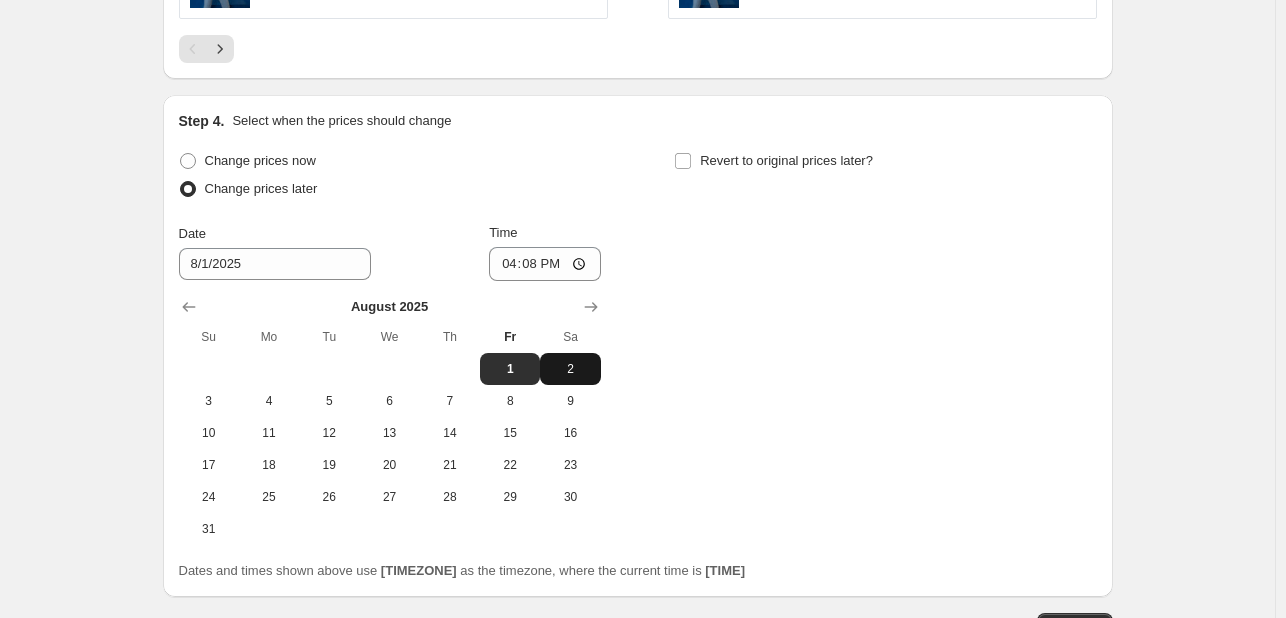 click on "2" at bounding box center (570, 369) 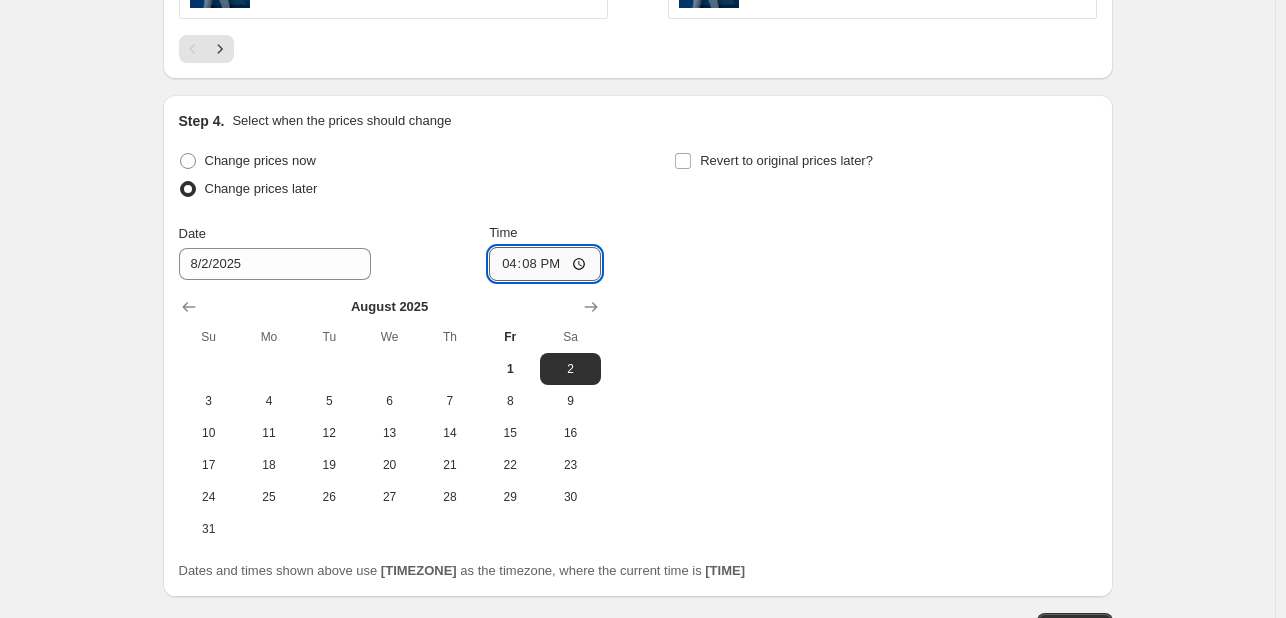 click on "16:08" at bounding box center (545, 264) 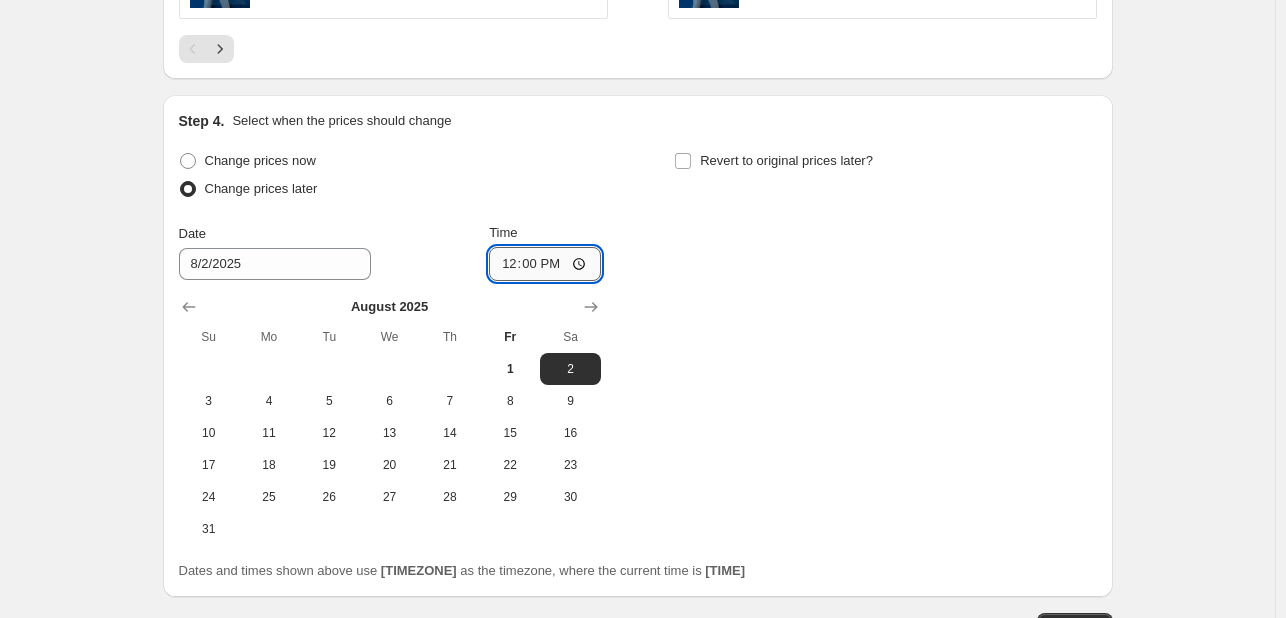 type on "00:00" 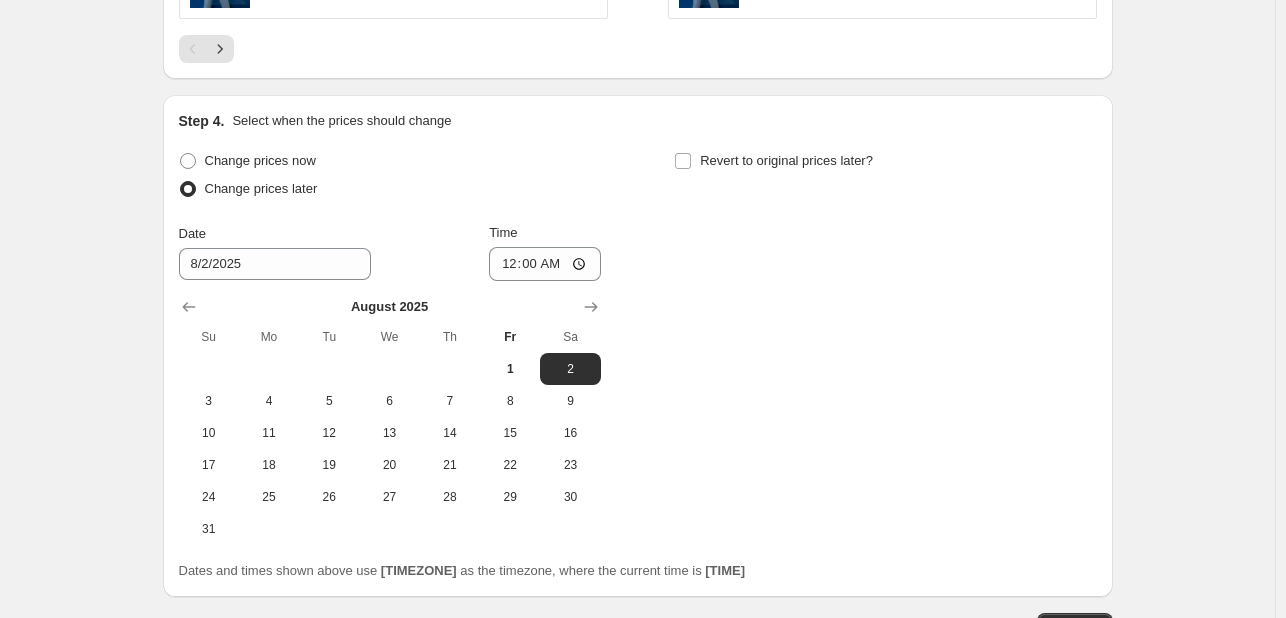 click on "Change prices now Change prices later Date [DATE] Time 00:00 [MONTH]   2025 Su Mo Tu We Th Fr Sa 1 2 3 4 5 6 7 8 9 10 11 12 13 14 15 16 17 18 19 20 21 22 23 24 25 26 27 28 29 30 31 Revert to original prices later?" at bounding box center (638, 346) 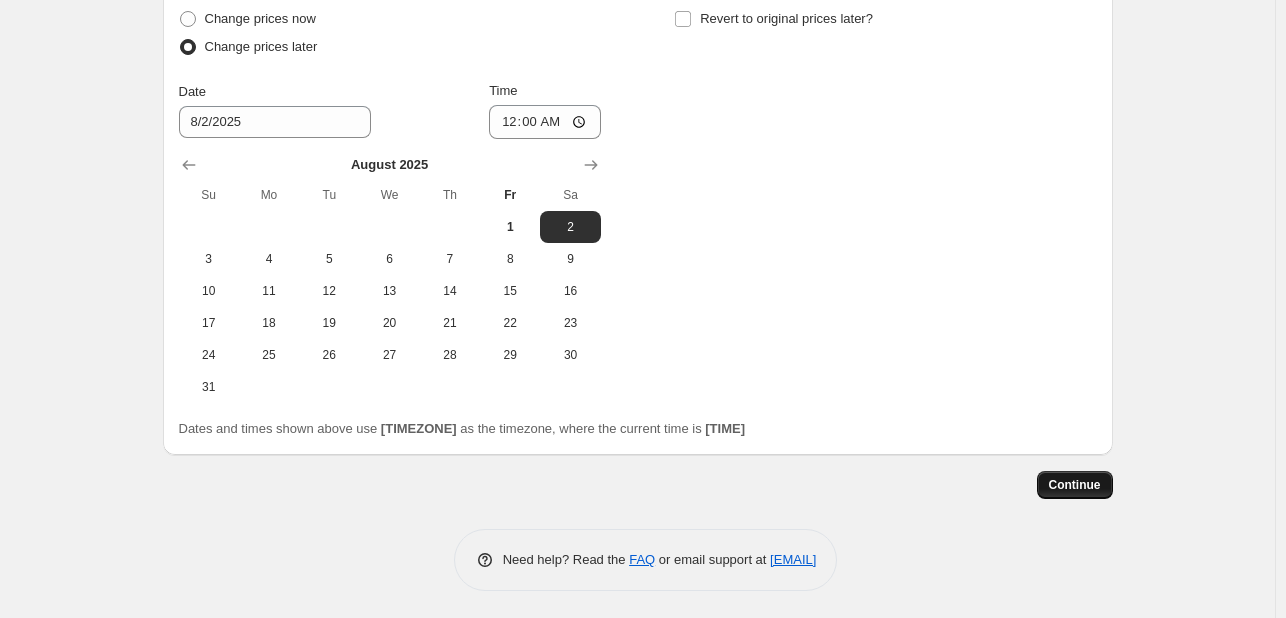 click on "Continue" at bounding box center (1075, 485) 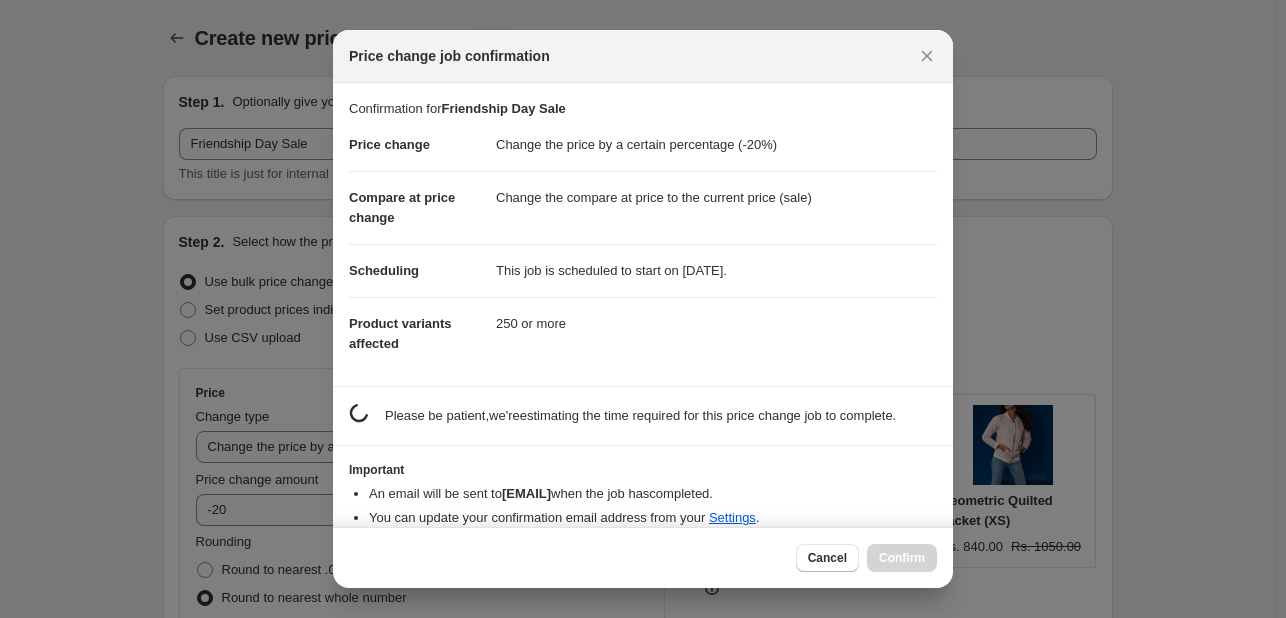 scroll, scrollTop: 0, scrollLeft: 0, axis: both 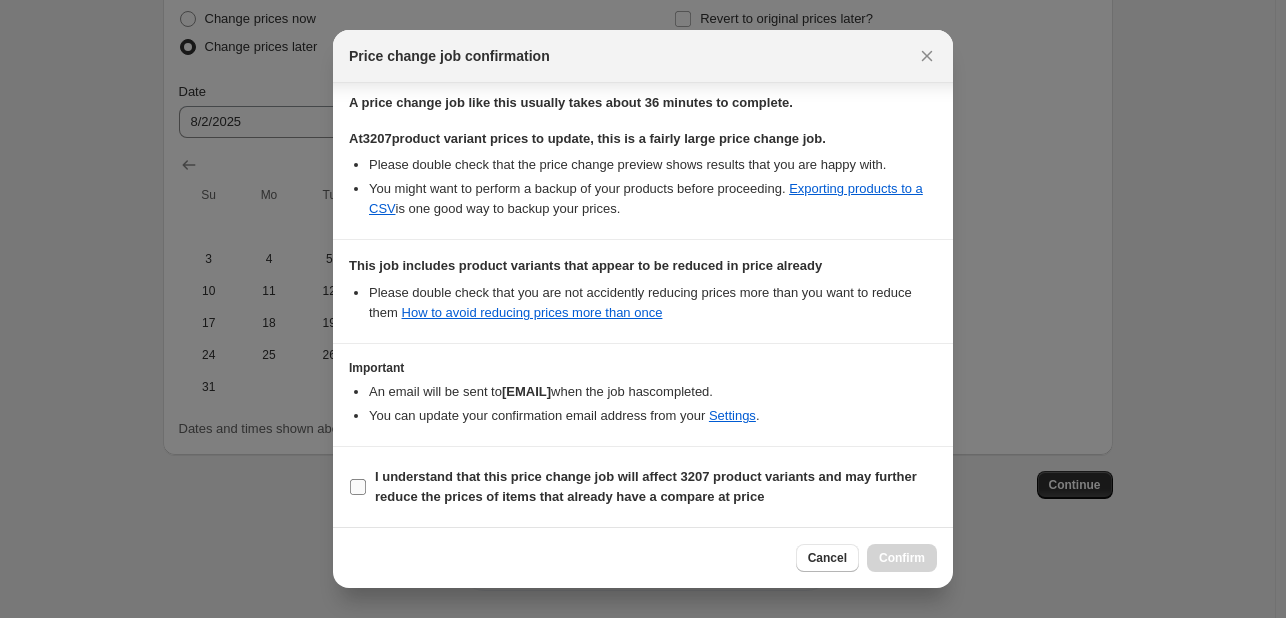 click on "I understand that this price change job will affect 3207 product variants and may further reduce the prices of items that already have a compare at price" at bounding box center [643, 487] 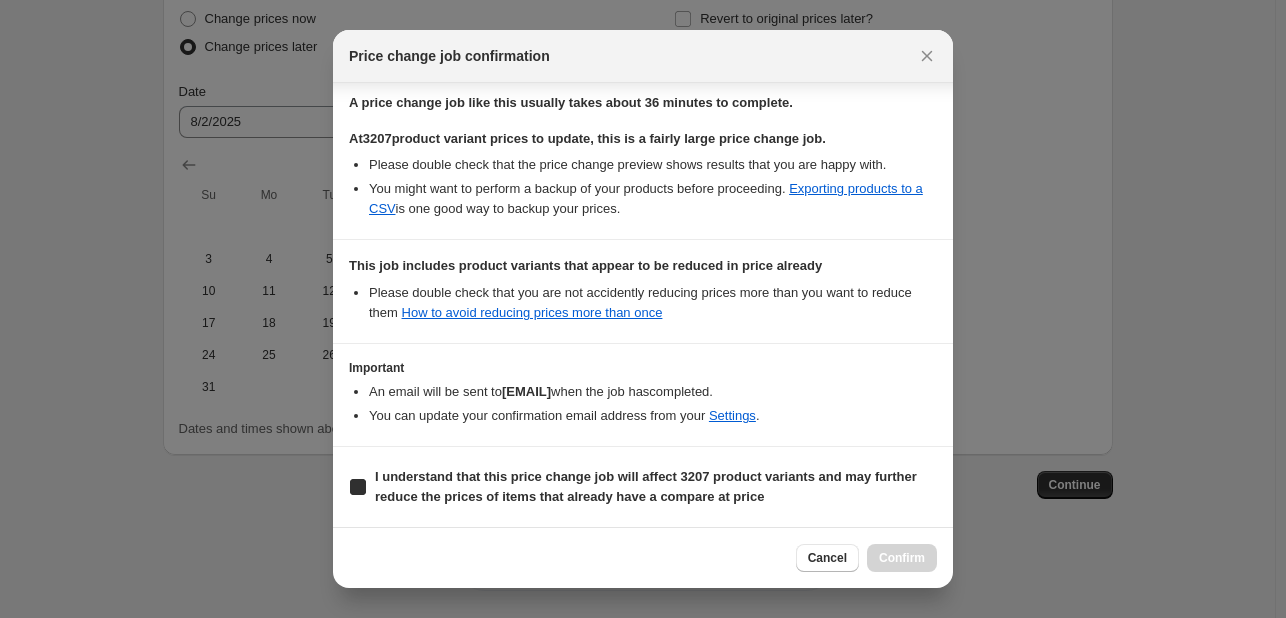 checkbox on "true" 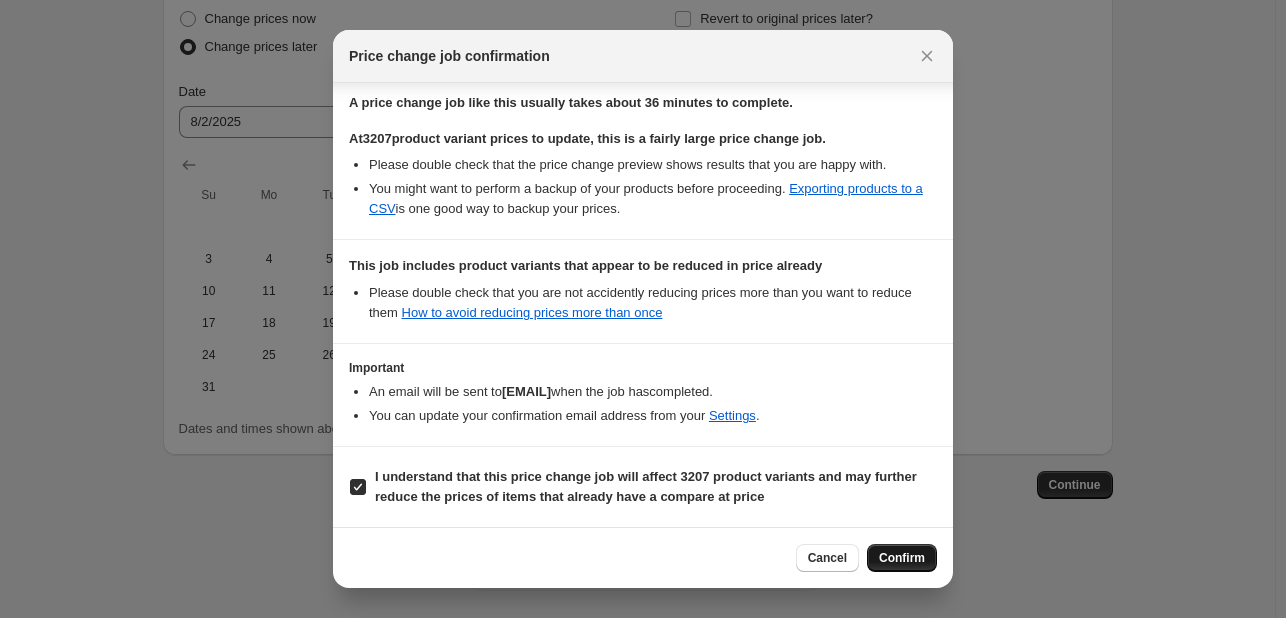 click on "Confirm" at bounding box center [902, 558] 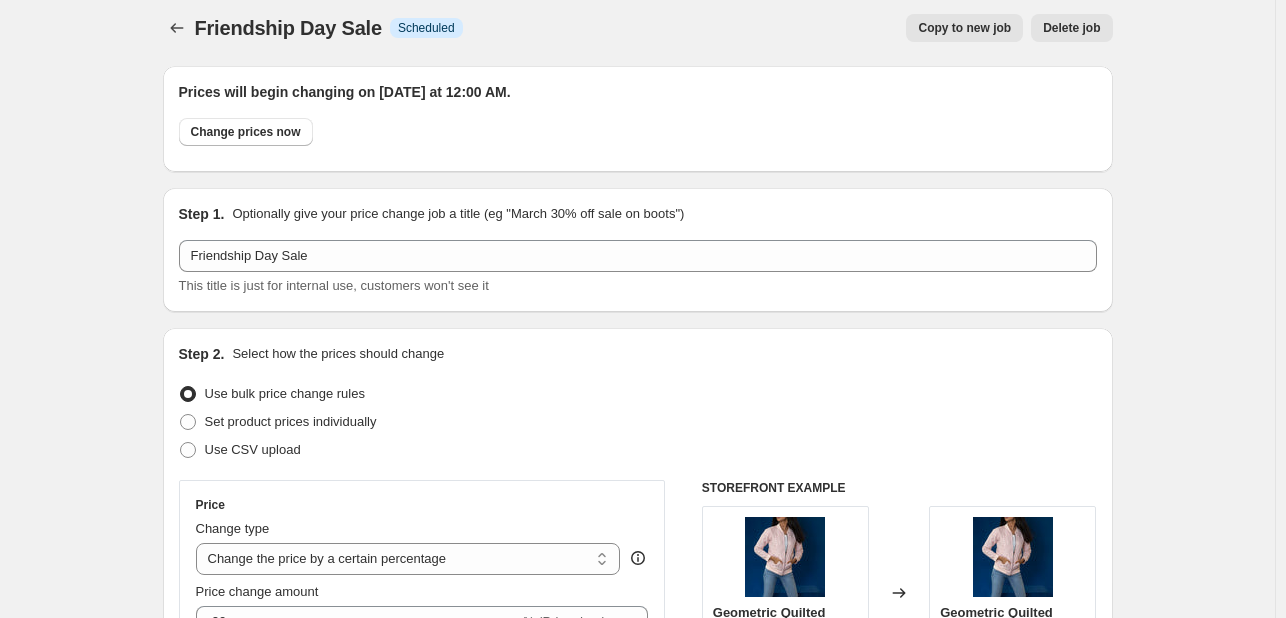 scroll, scrollTop: 0, scrollLeft: 0, axis: both 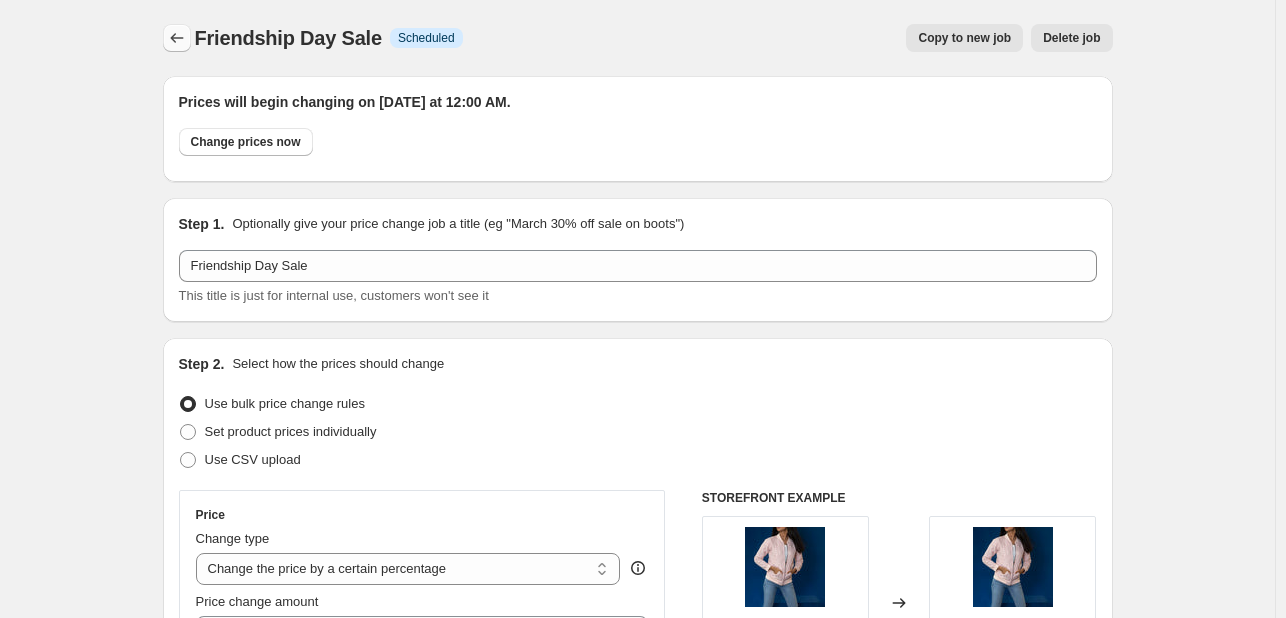 click 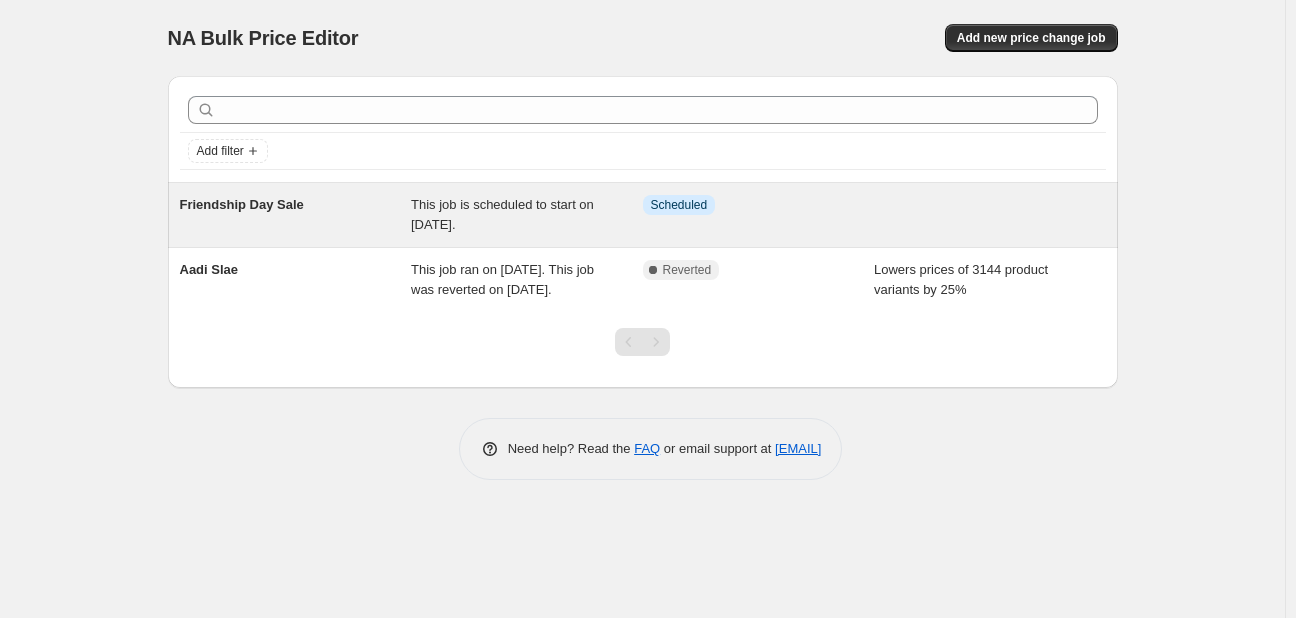 click on "Friendship Day Sale" at bounding box center [242, 204] 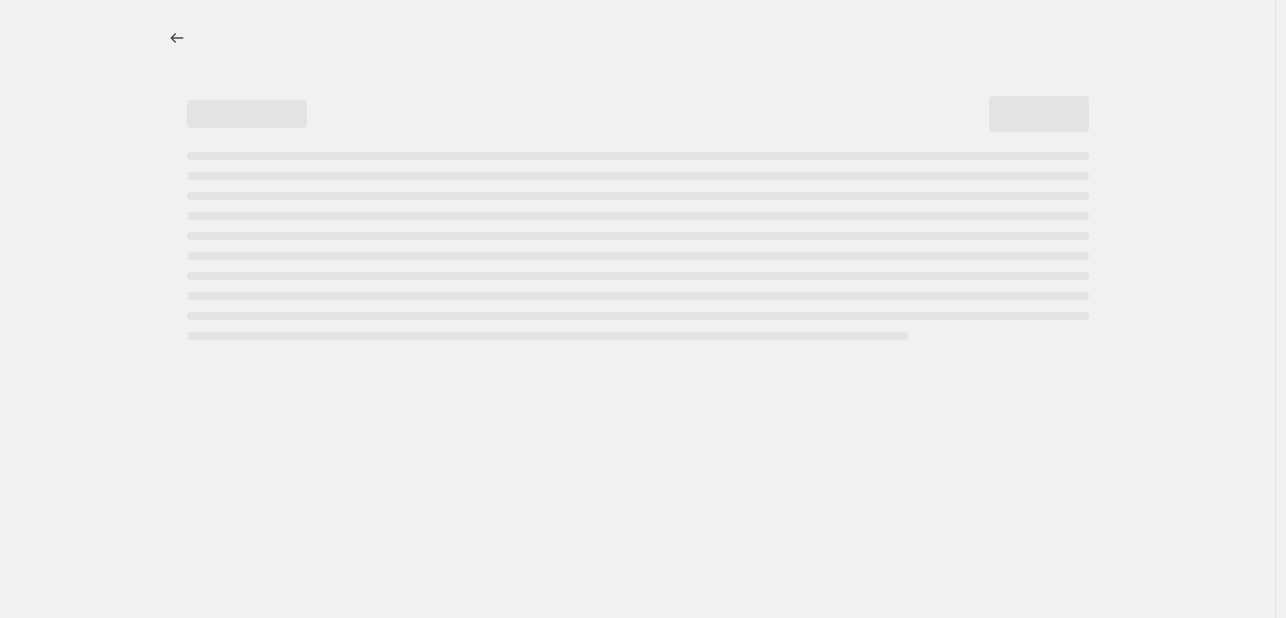 select on "percentage" 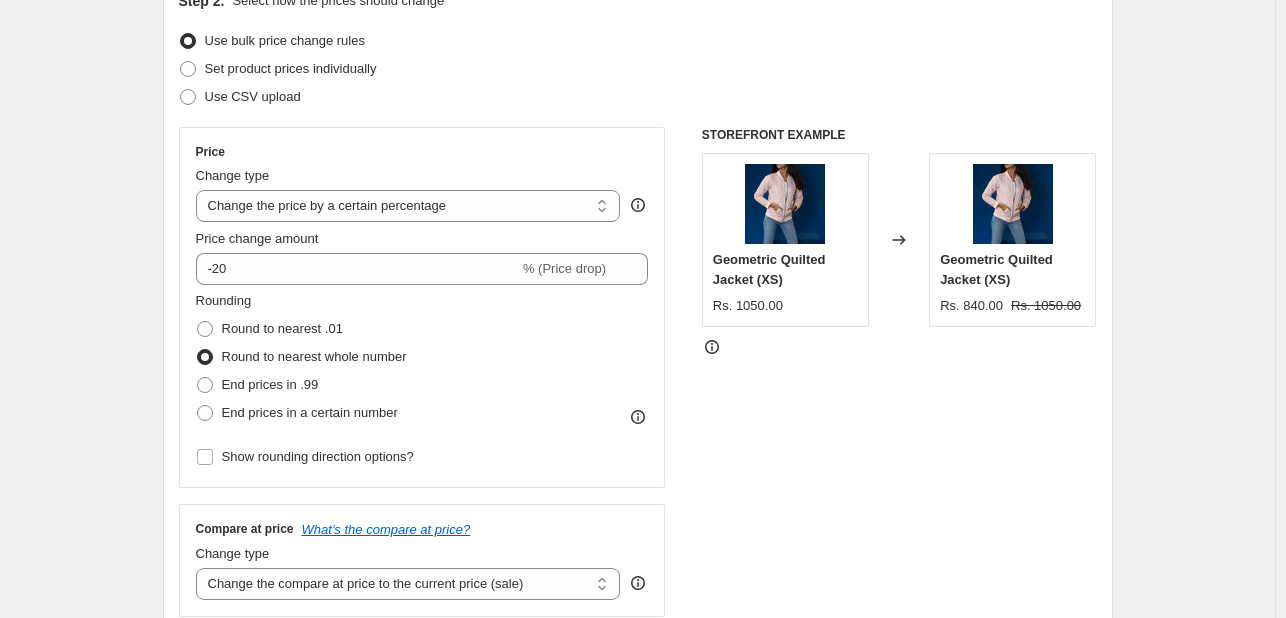 scroll, scrollTop: 368, scrollLeft: 0, axis: vertical 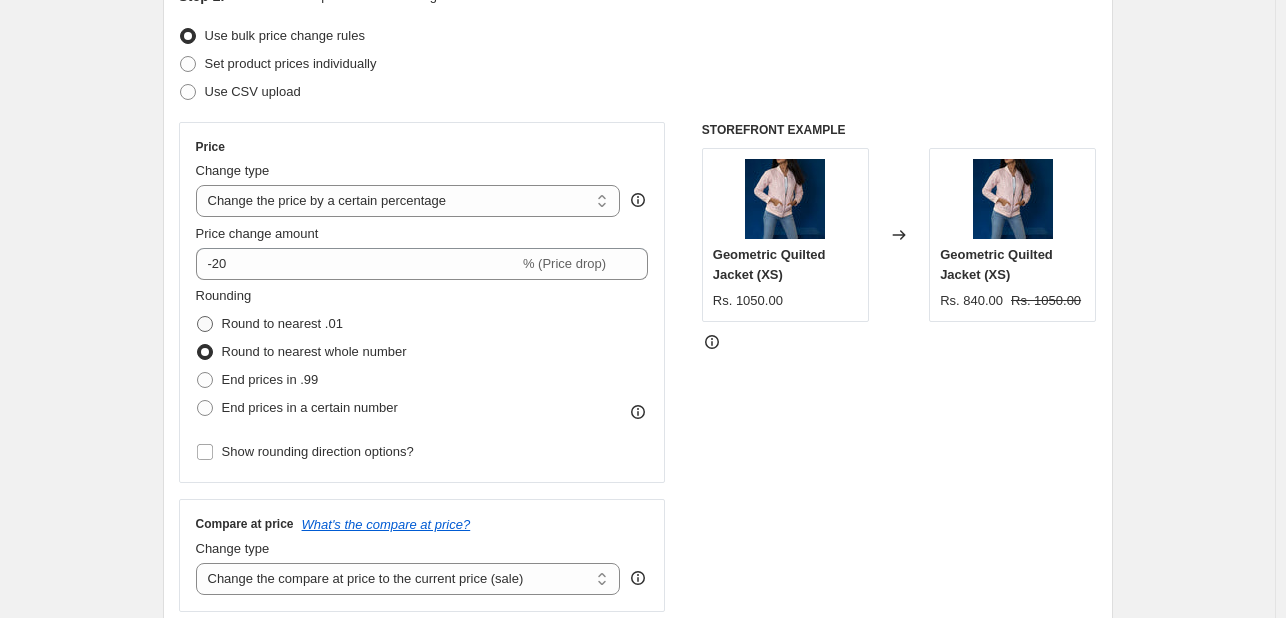 click on "Round to nearest .01" at bounding box center (282, 323) 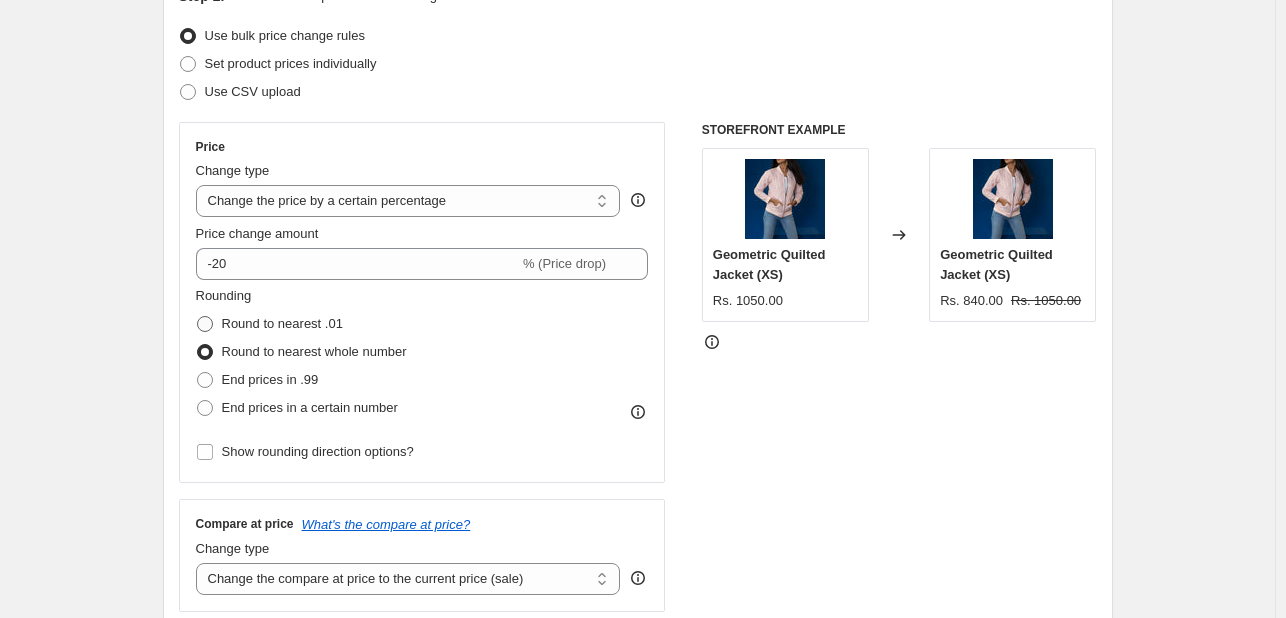 radio on "true" 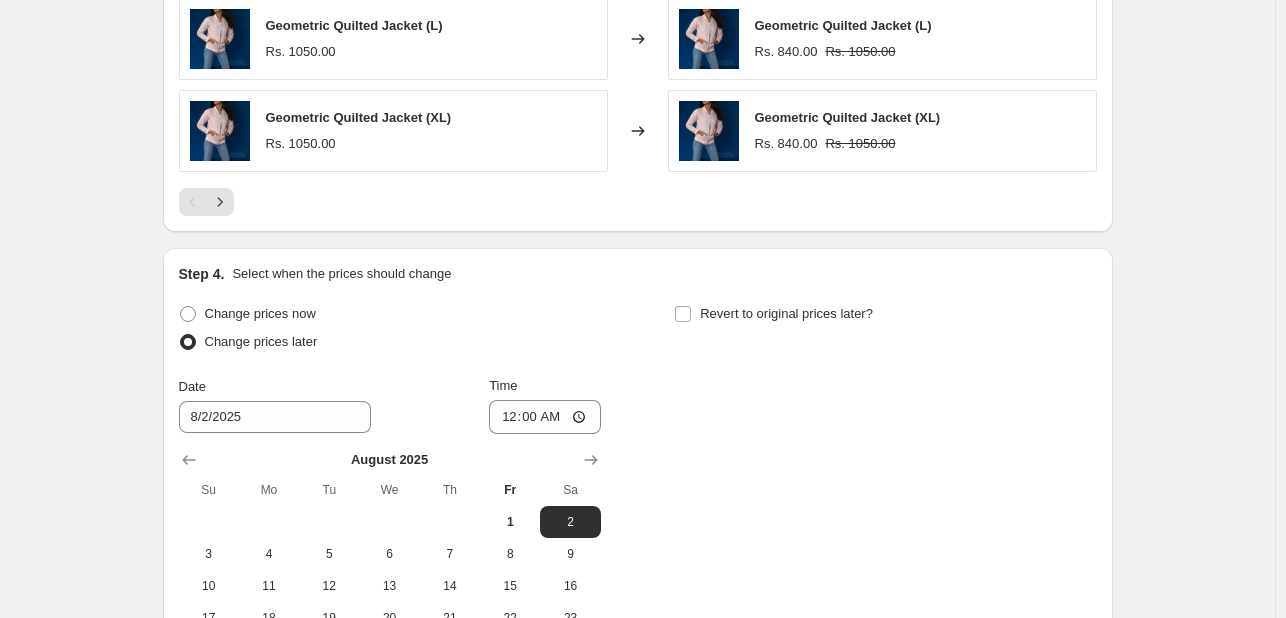 scroll, scrollTop: 1874, scrollLeft: 0, axis: vertical 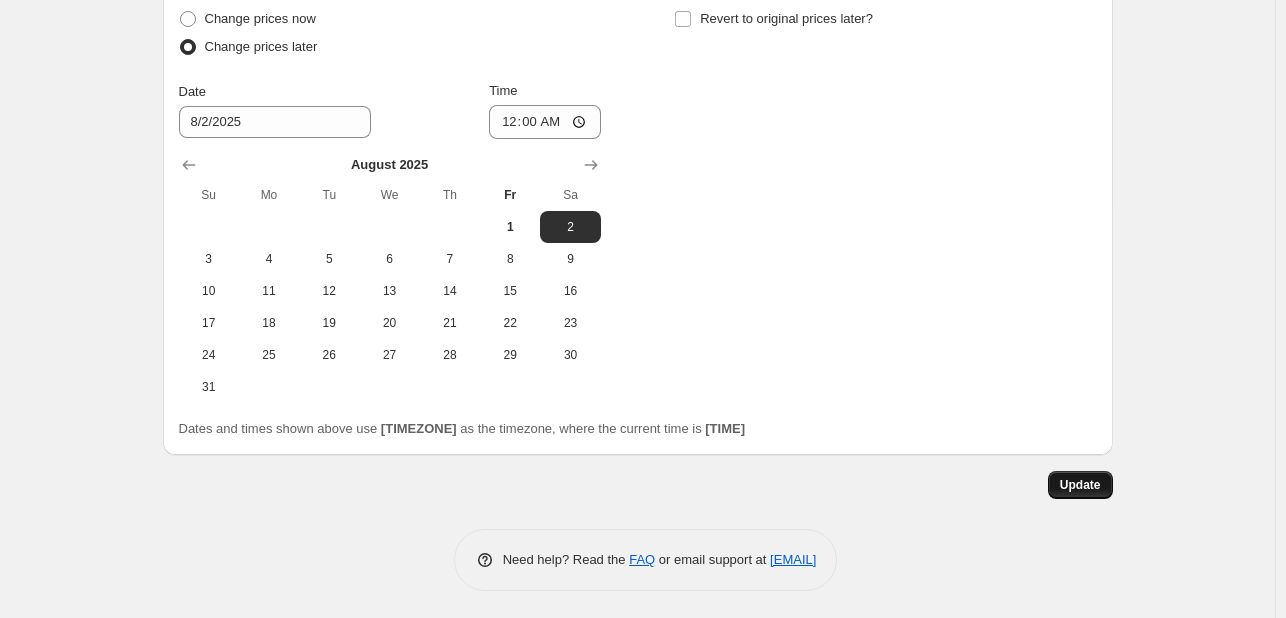 click on "Update" at bounding box center [1080, 485] 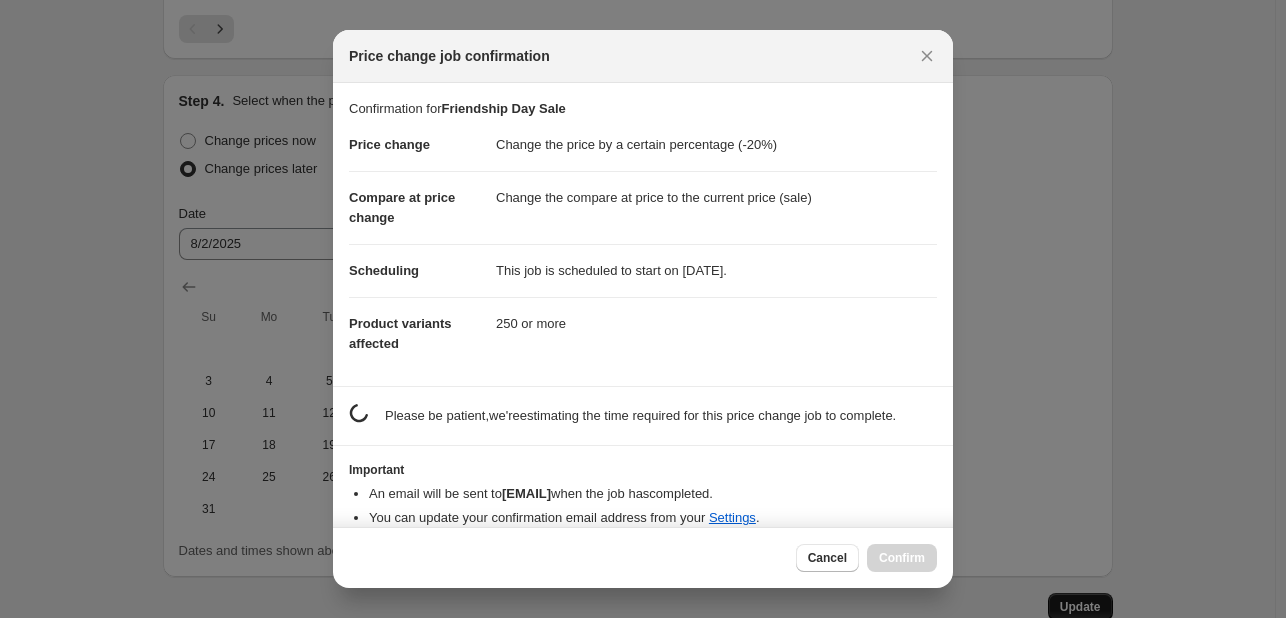 scroll, scrollTop: 1874, scrollLeft: 0, axis: vertical 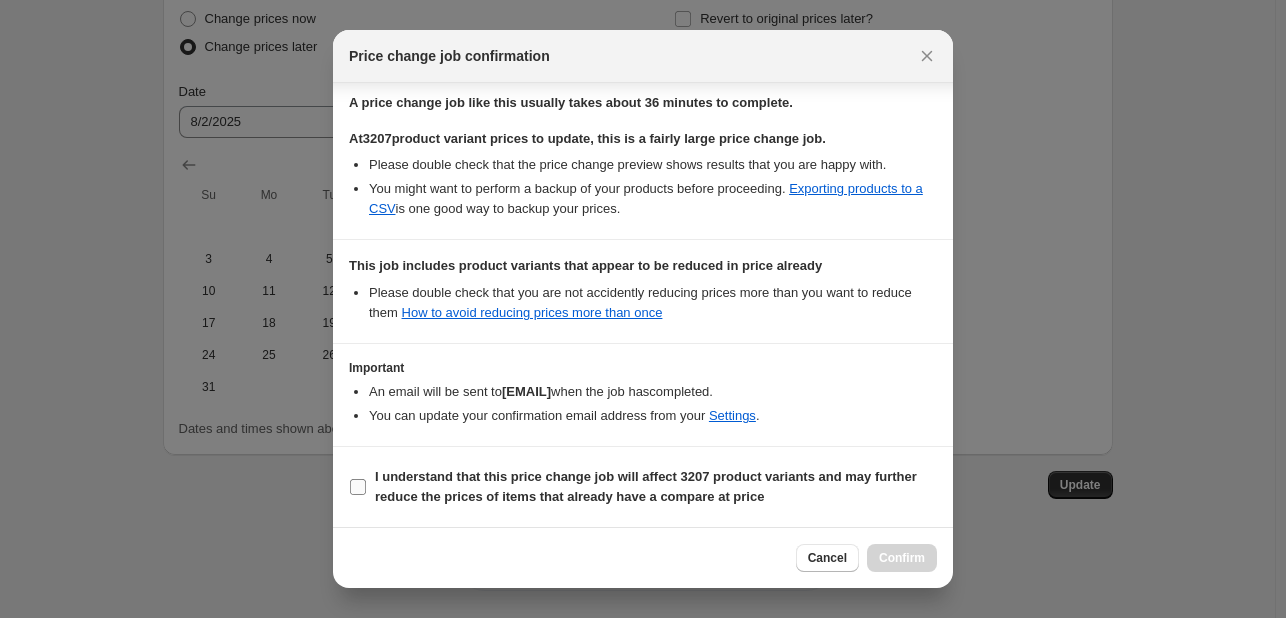 click on "I understand that this price change job will affect 3207 product variants and may further reduce the prices of items that already have a compare at price" at bounding box center (358, 487) 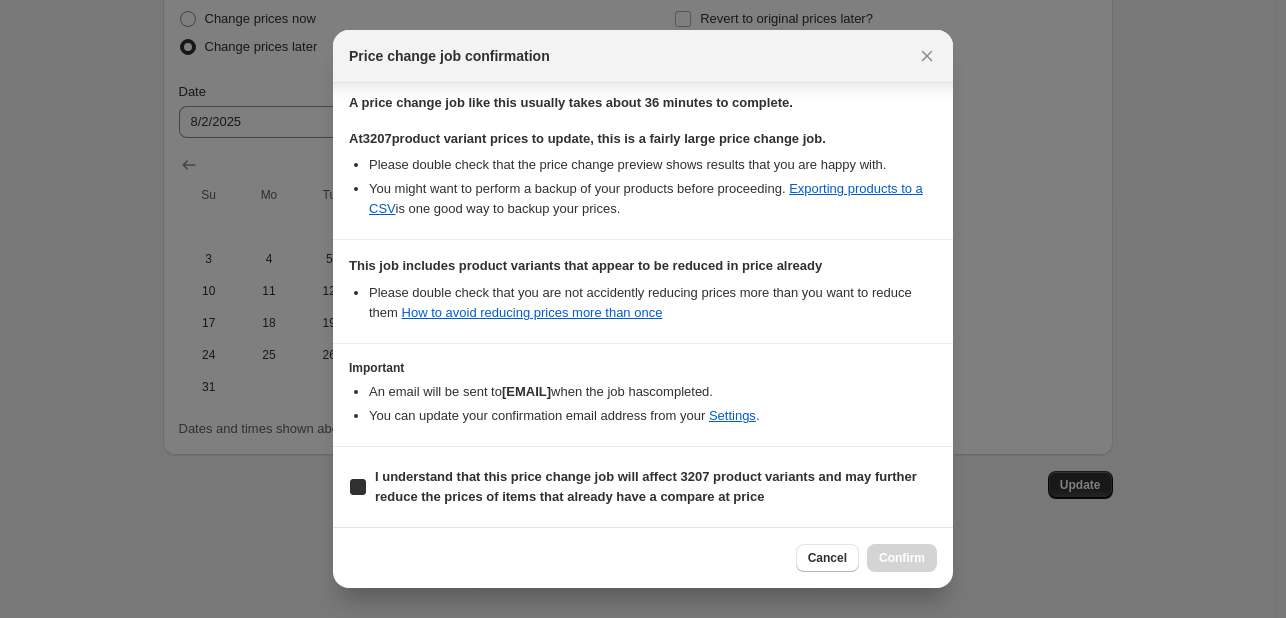 checkbox on "true" 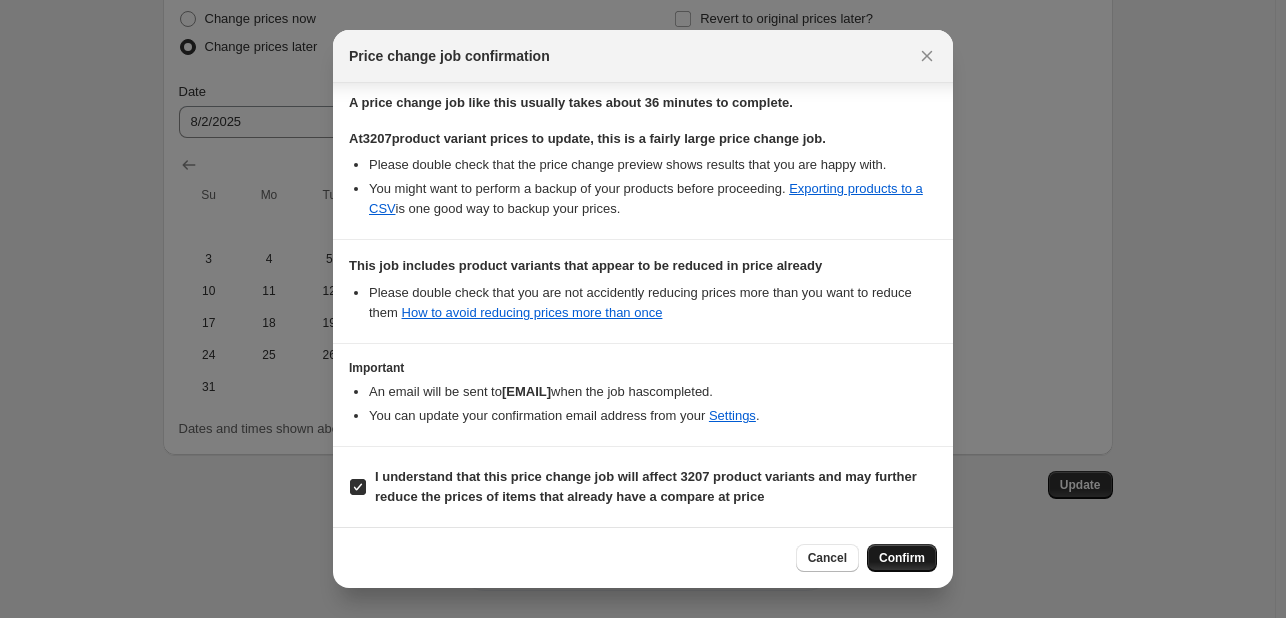 click on "Confirm" at bounding box center (902, 558) 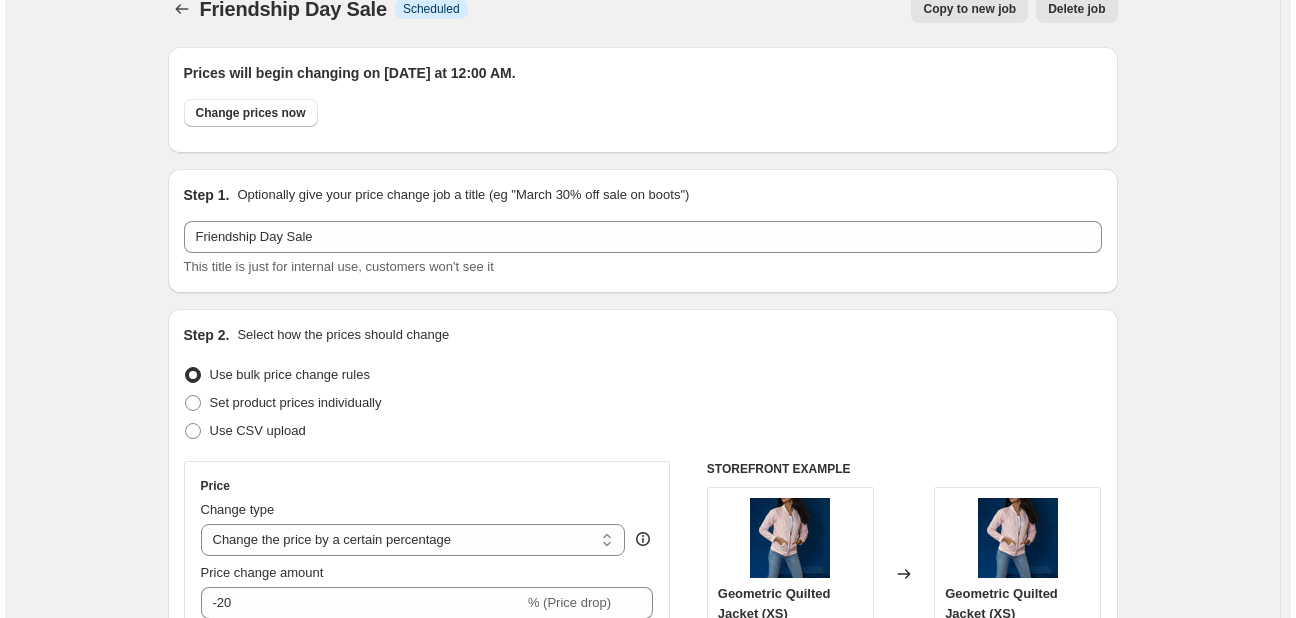 scroll, scrollTop: 0, scrollLeft: 0, axis: both 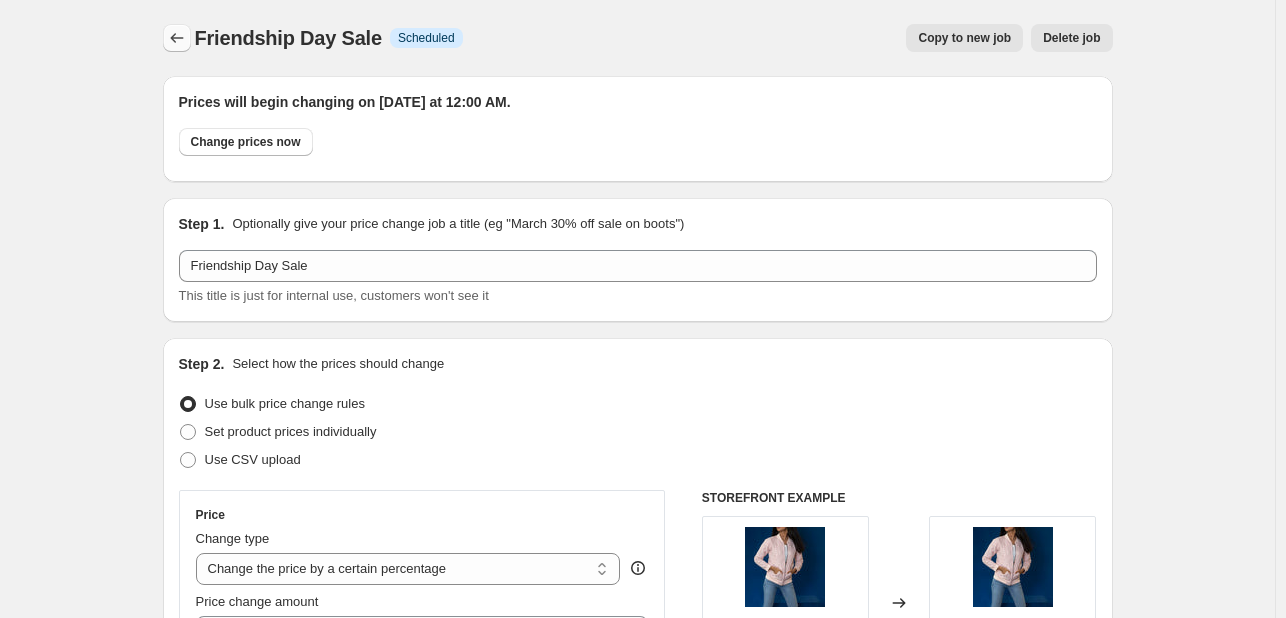 click 